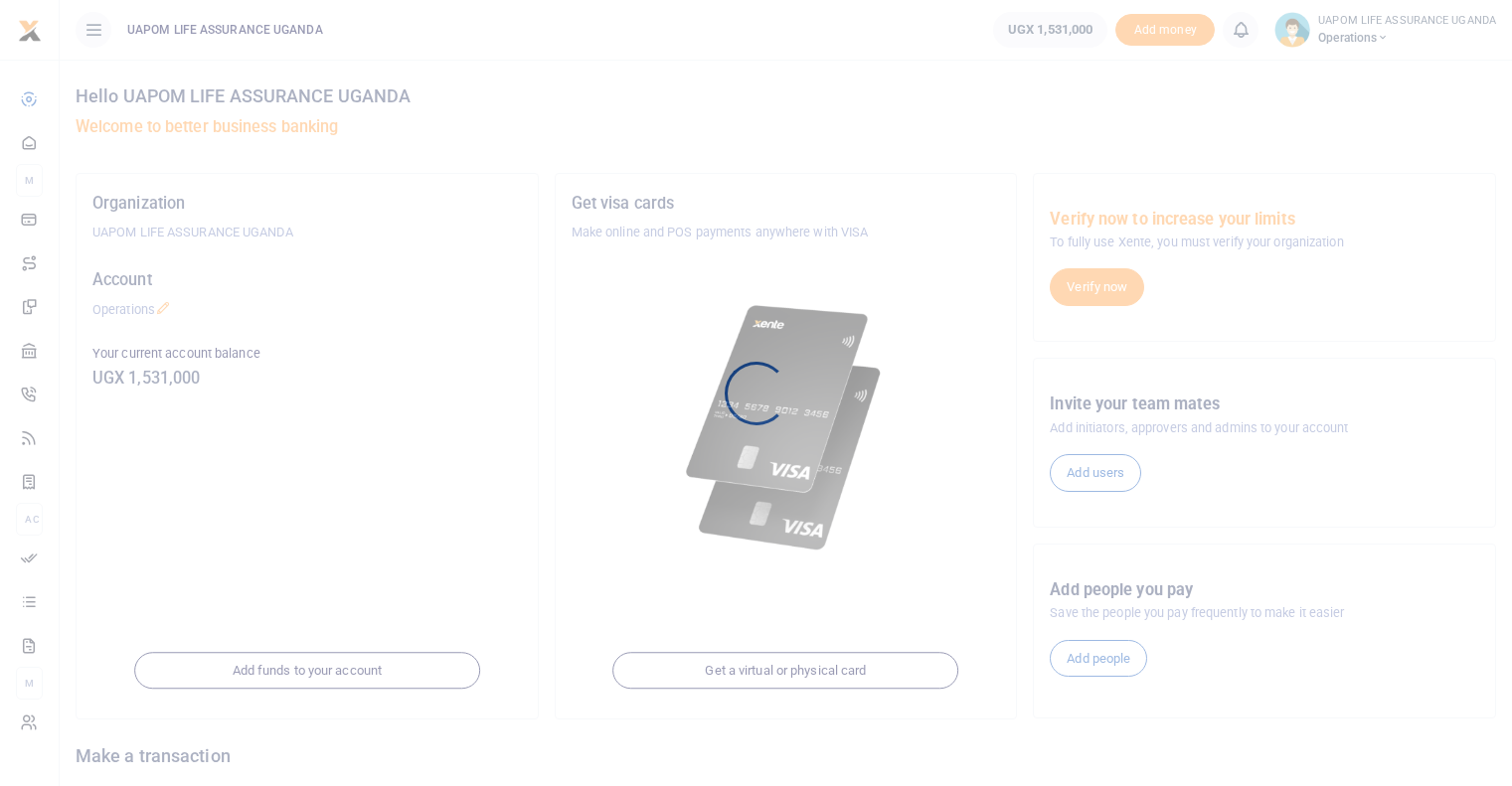 scroll, scrollTop: 0, scrollLeft: 0, axis: both 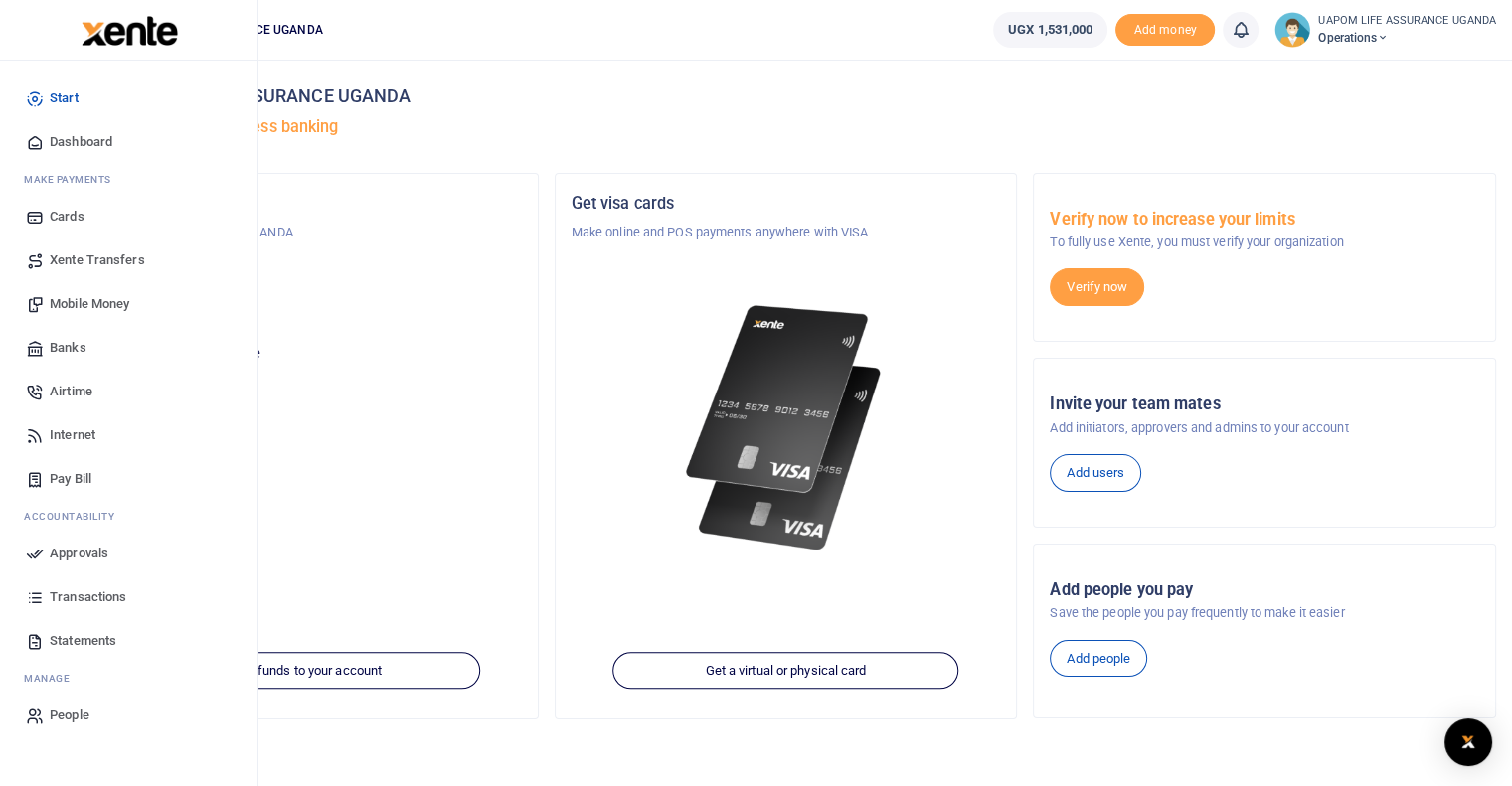 click on "Transactions" at bounding box center [87, 597] 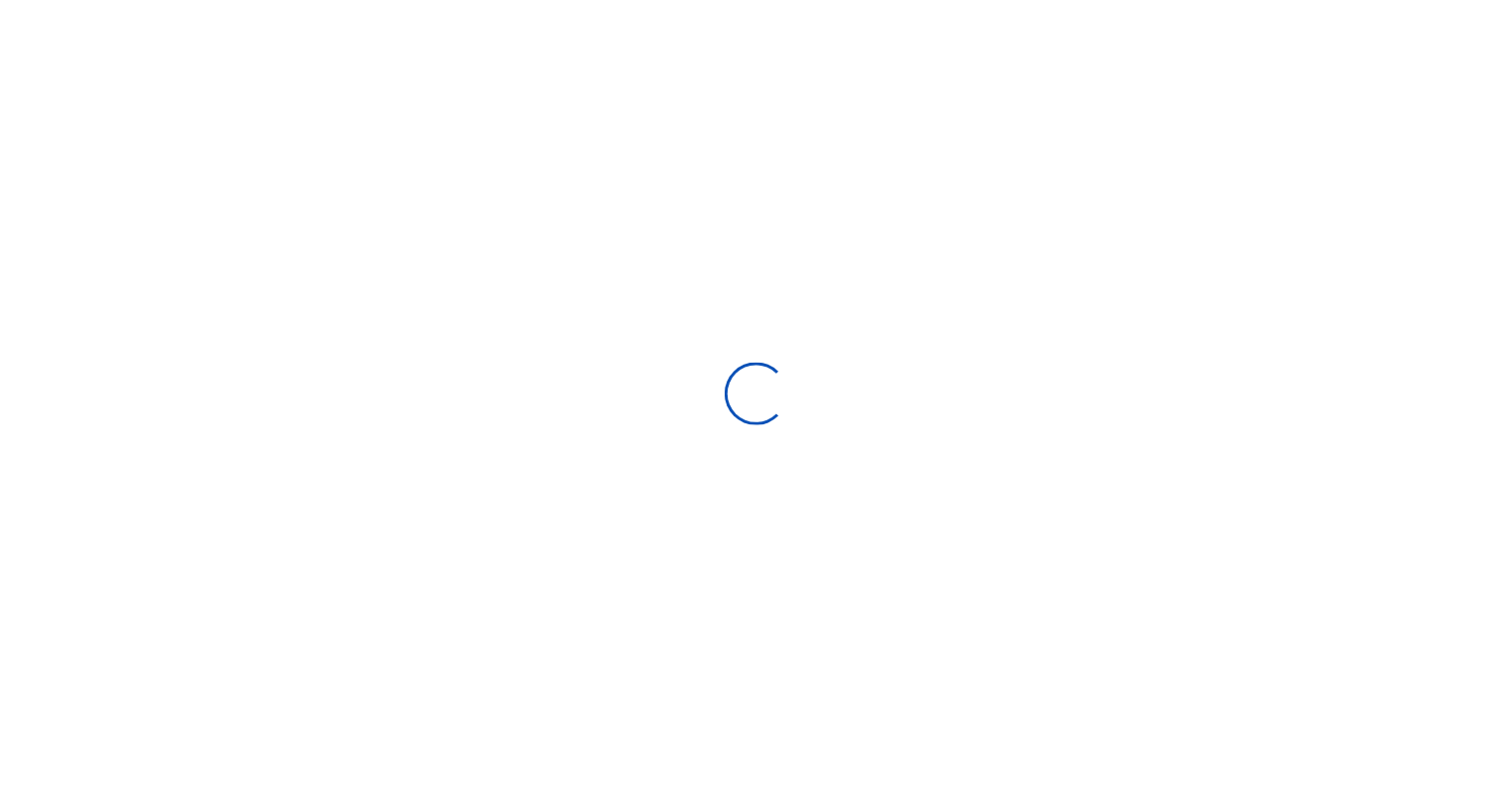 scroll, scrollTop: 0, scrollLeft: 0, axis: both 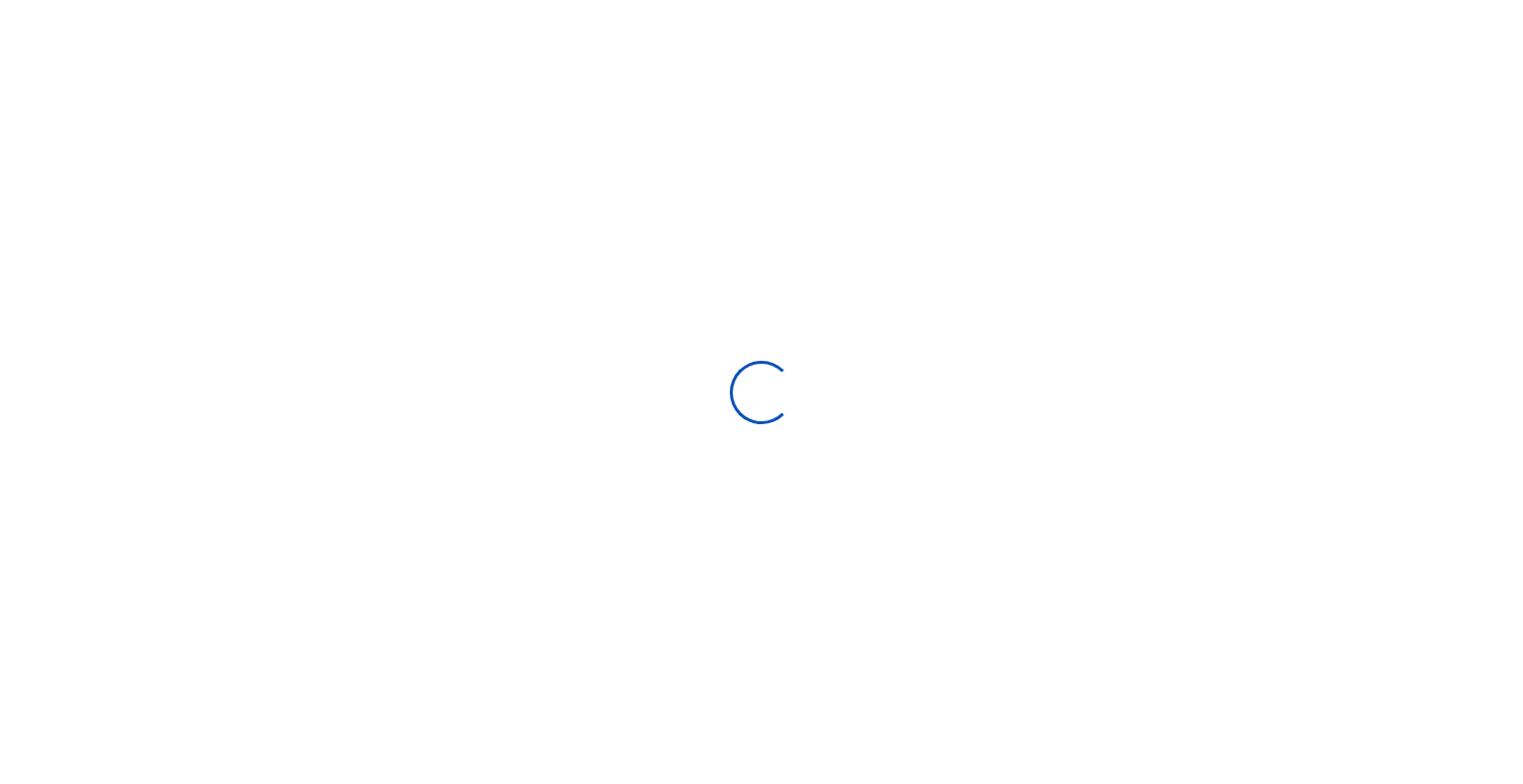 select 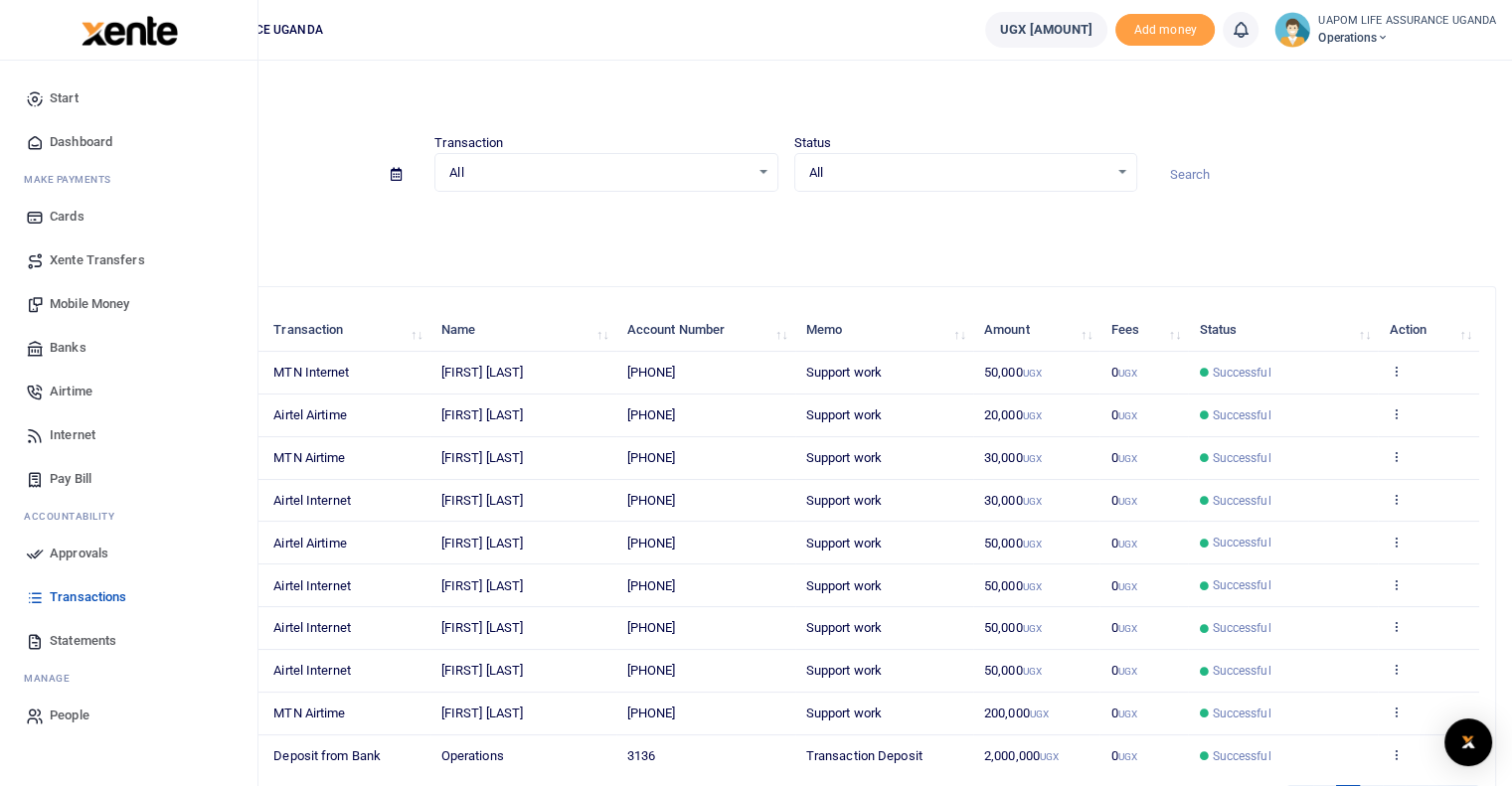 click on "Internet" at bounding box center (73, 435) 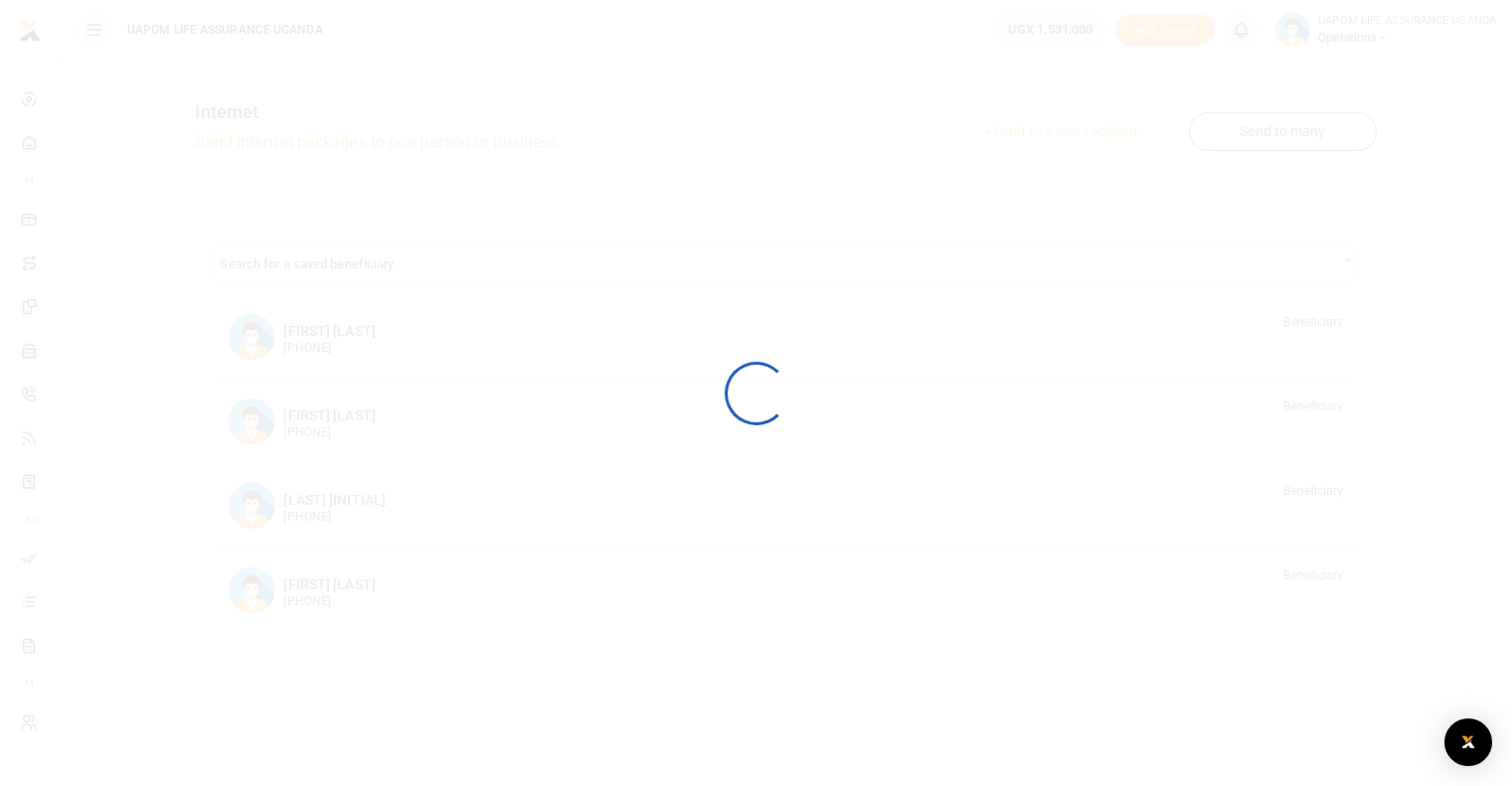scroll, scrollTop: 0, scrollLeft: 0, axis: both 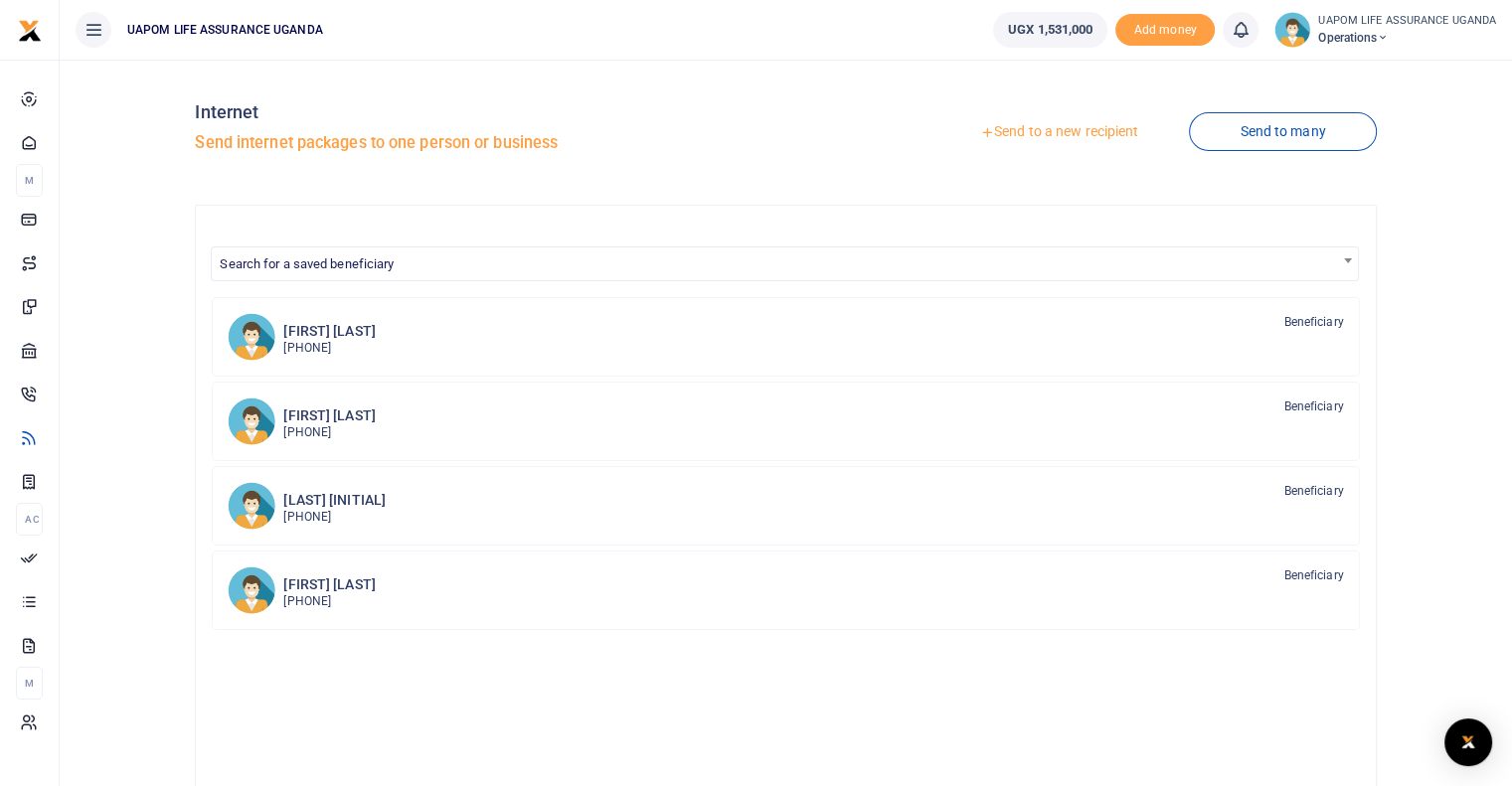 click on "Send to a new recipient
Send to many" at bounding box center (1085, 132) 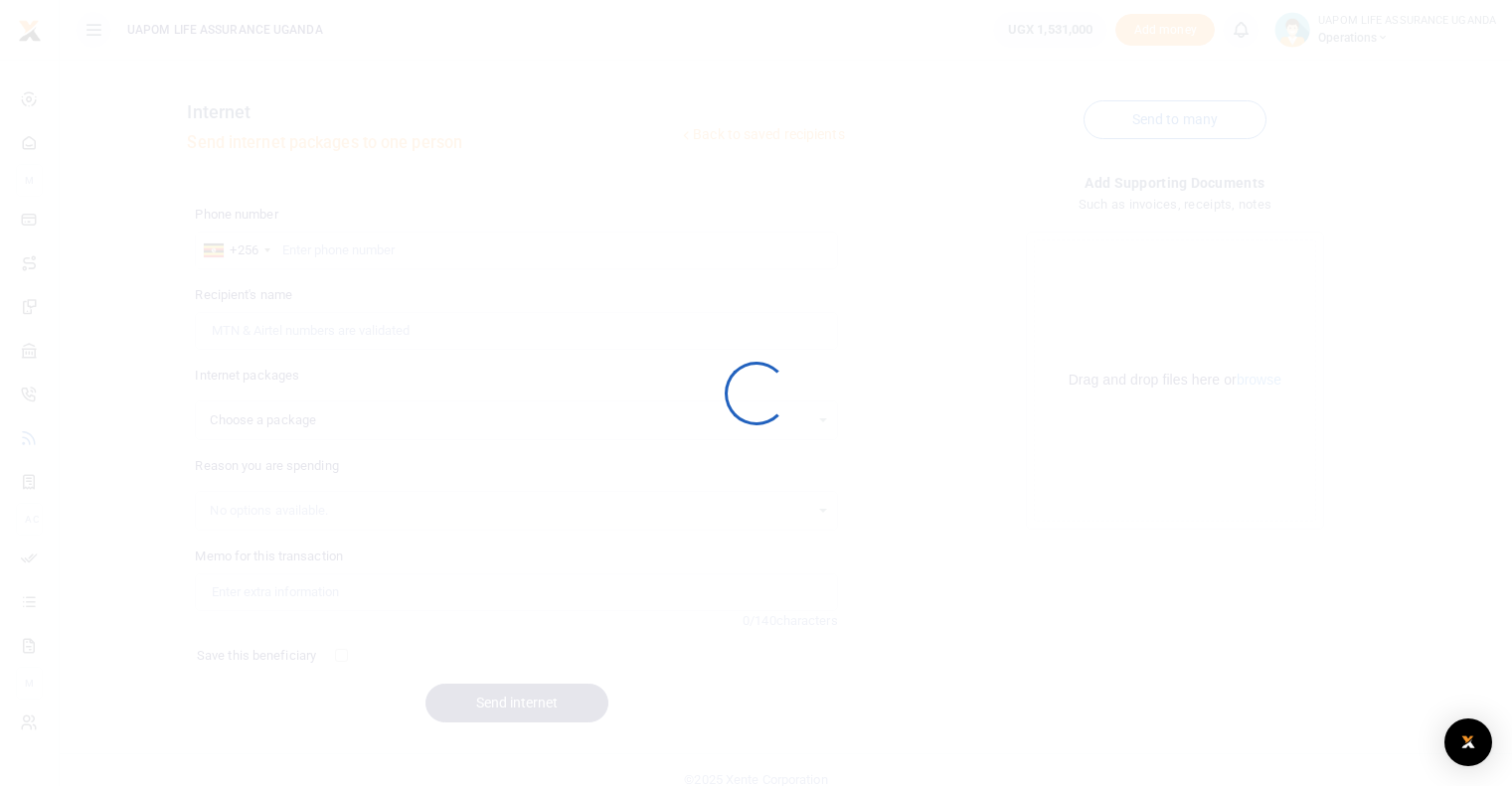 scroll, scrollTop: 0, scrollLeft: 0, axis: both 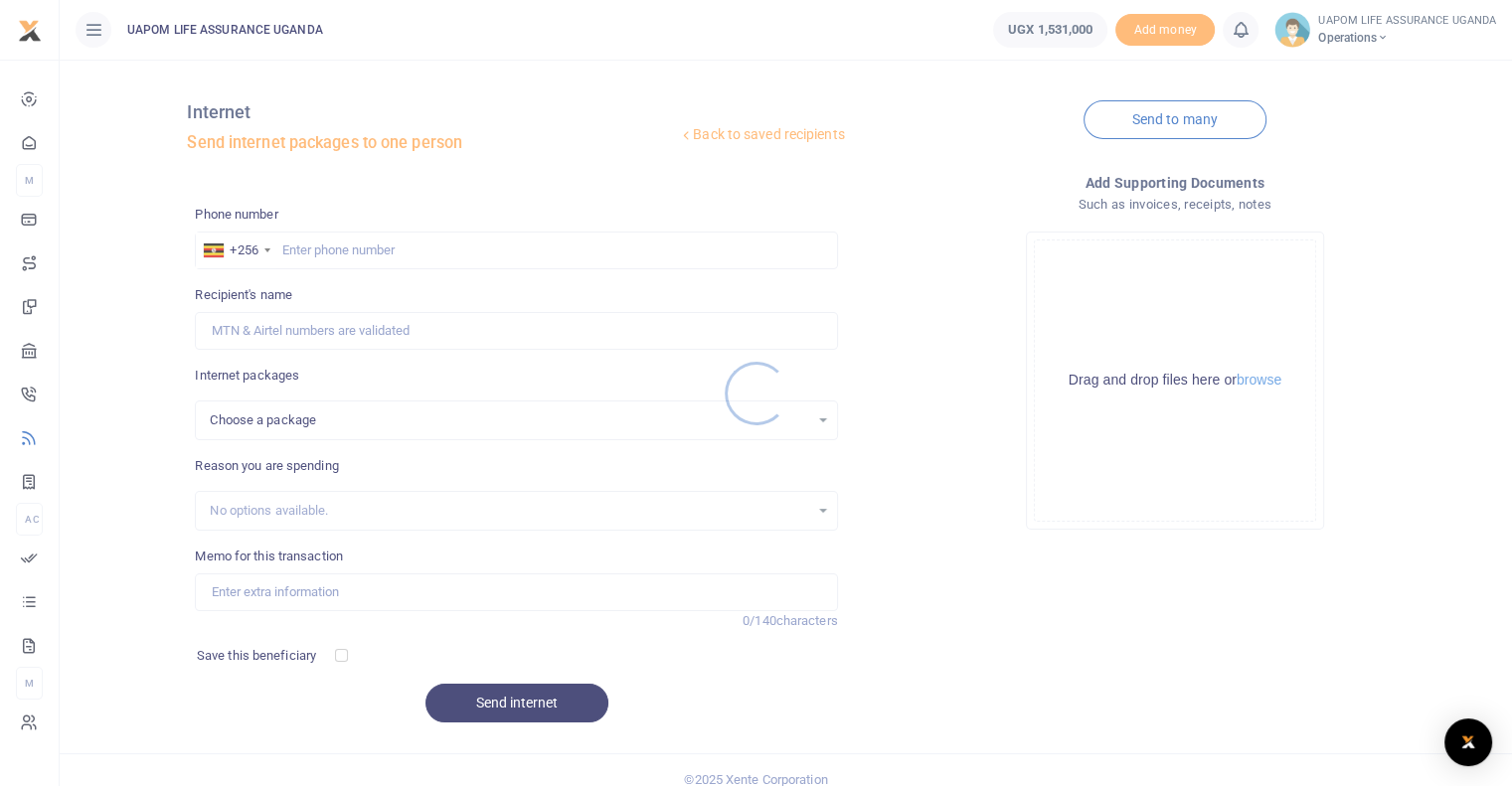 click at bounding box center (756, 393) 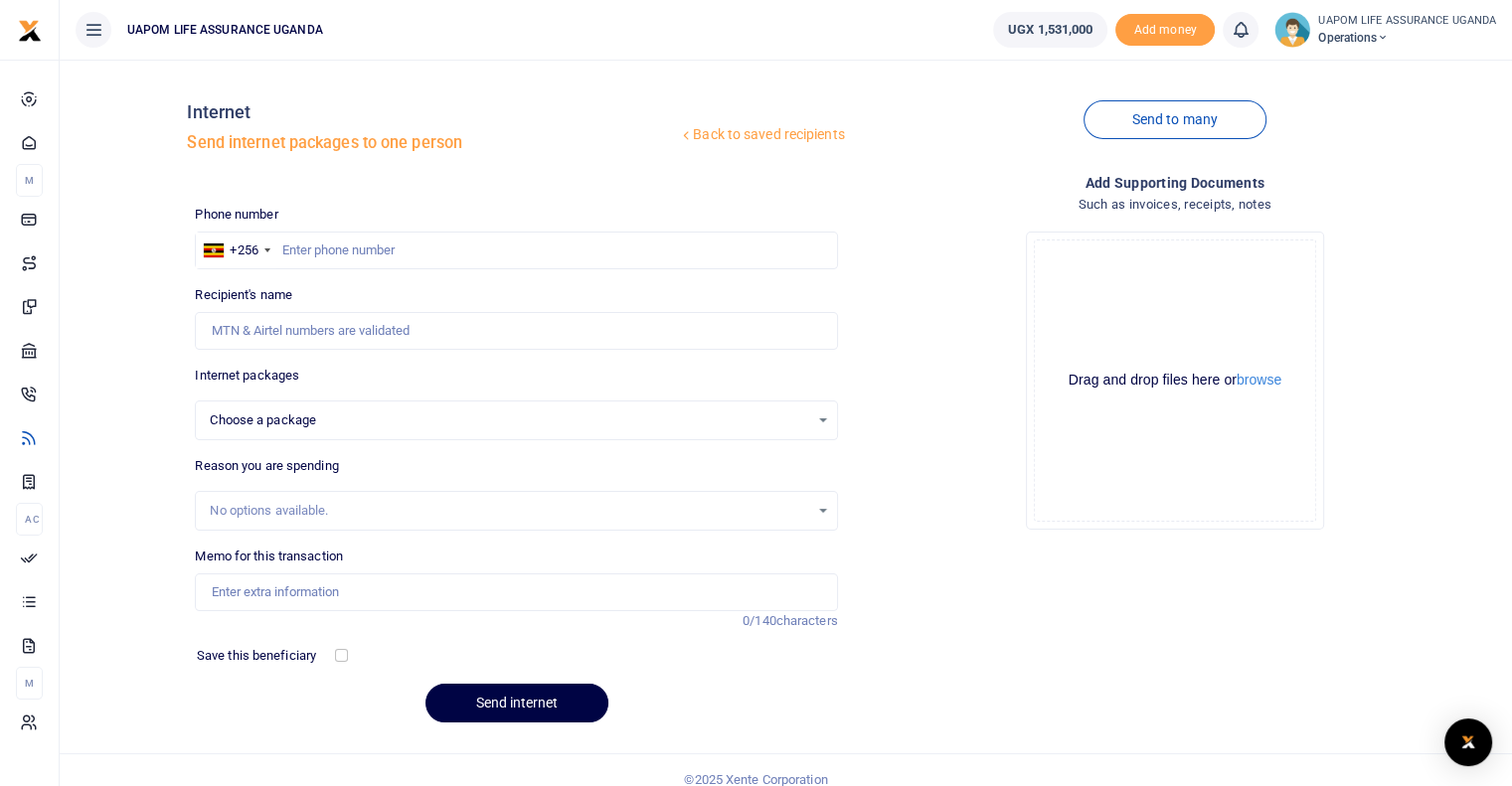 click at bounding box center (756, 393) 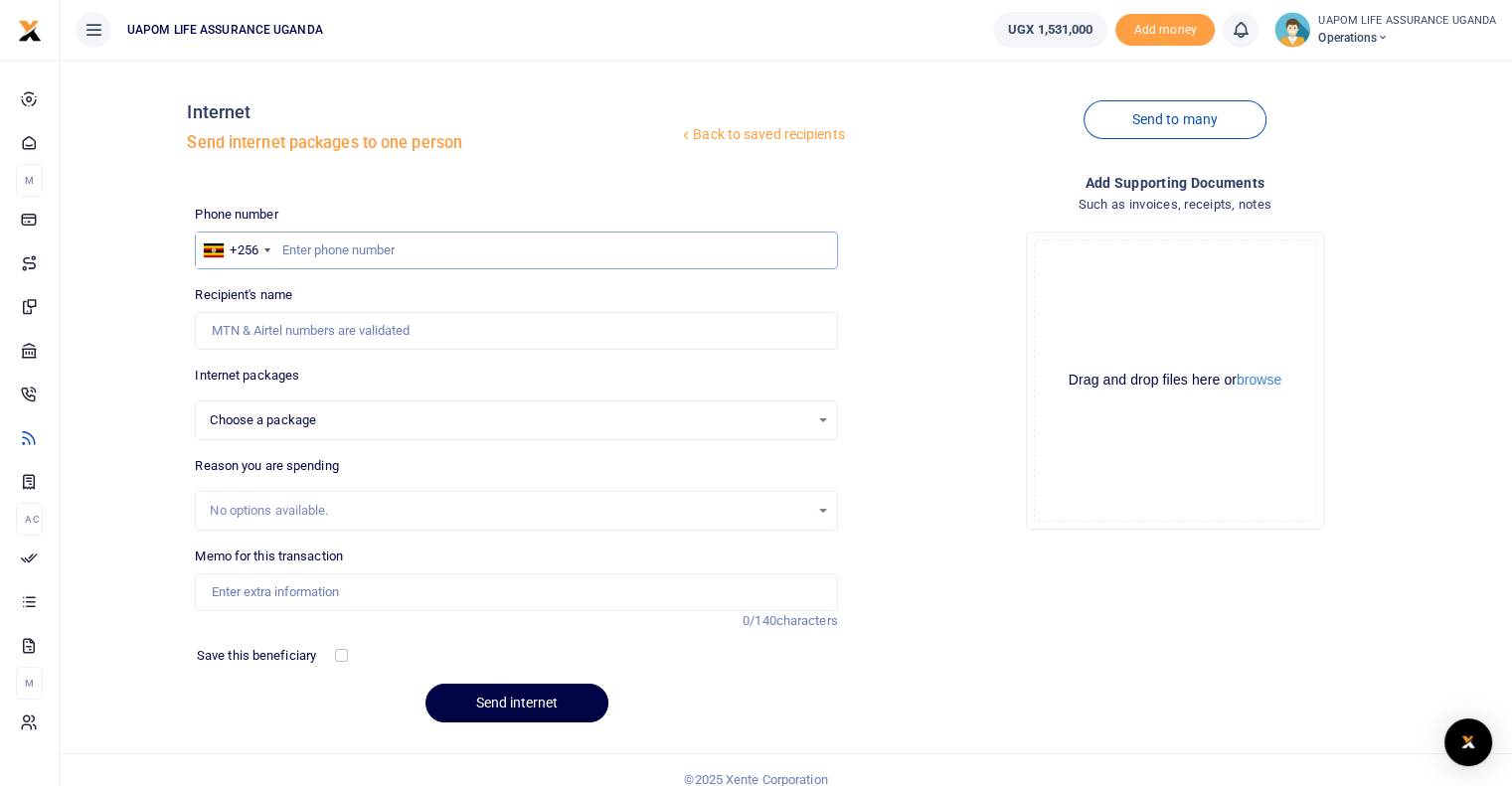 click at bounding box center [516, 250] 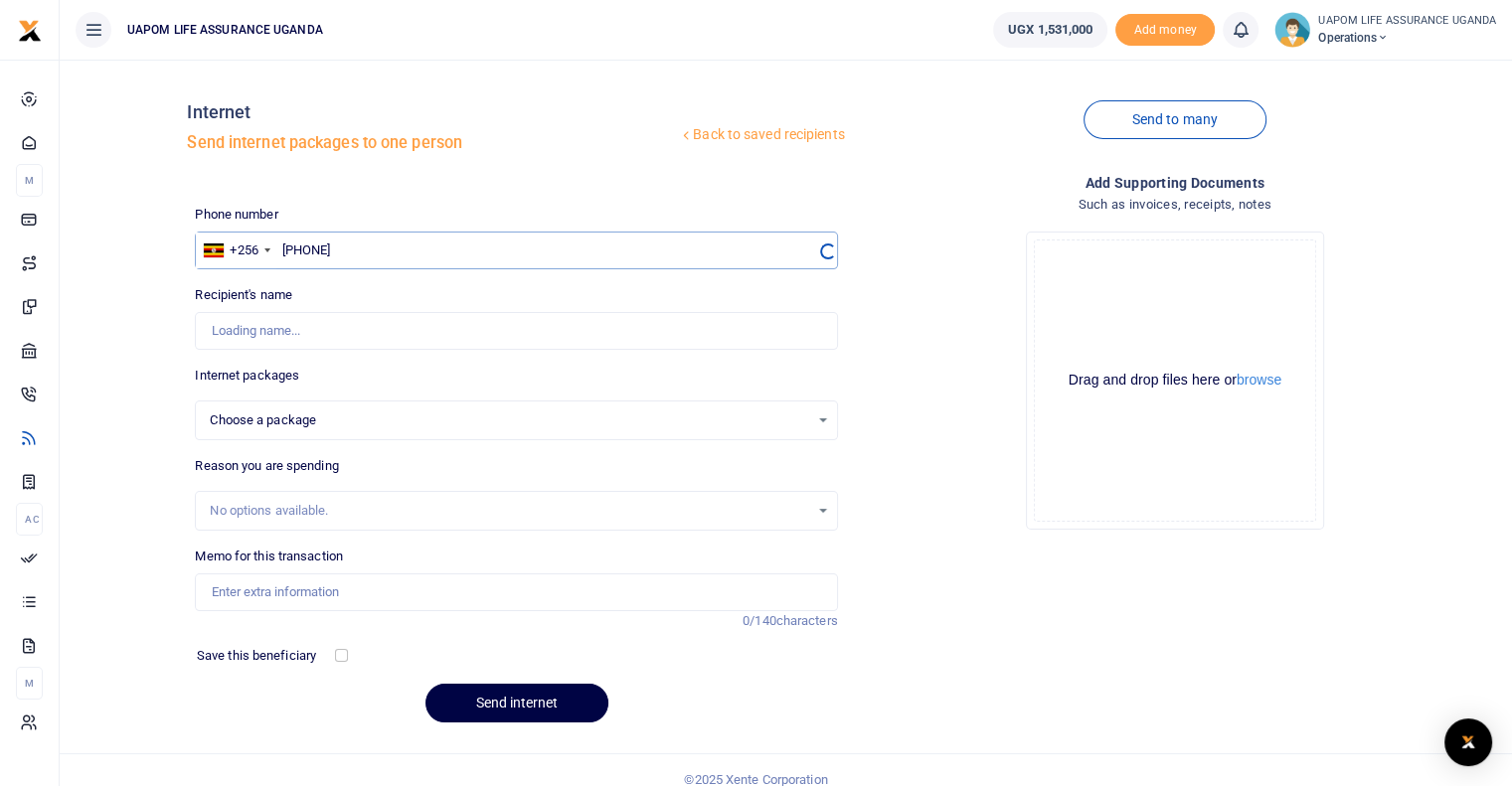 select 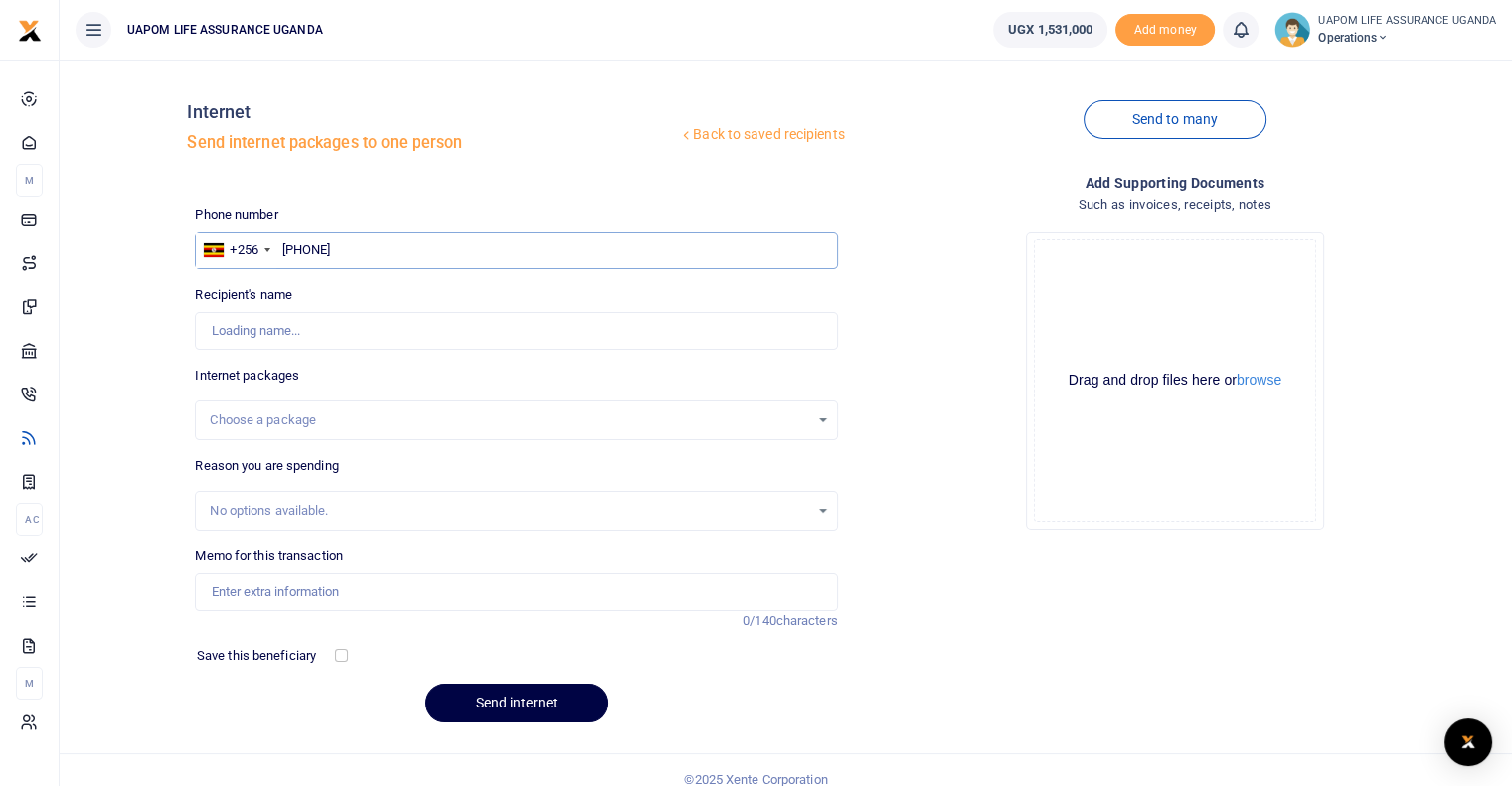 type on "[PHONE]" 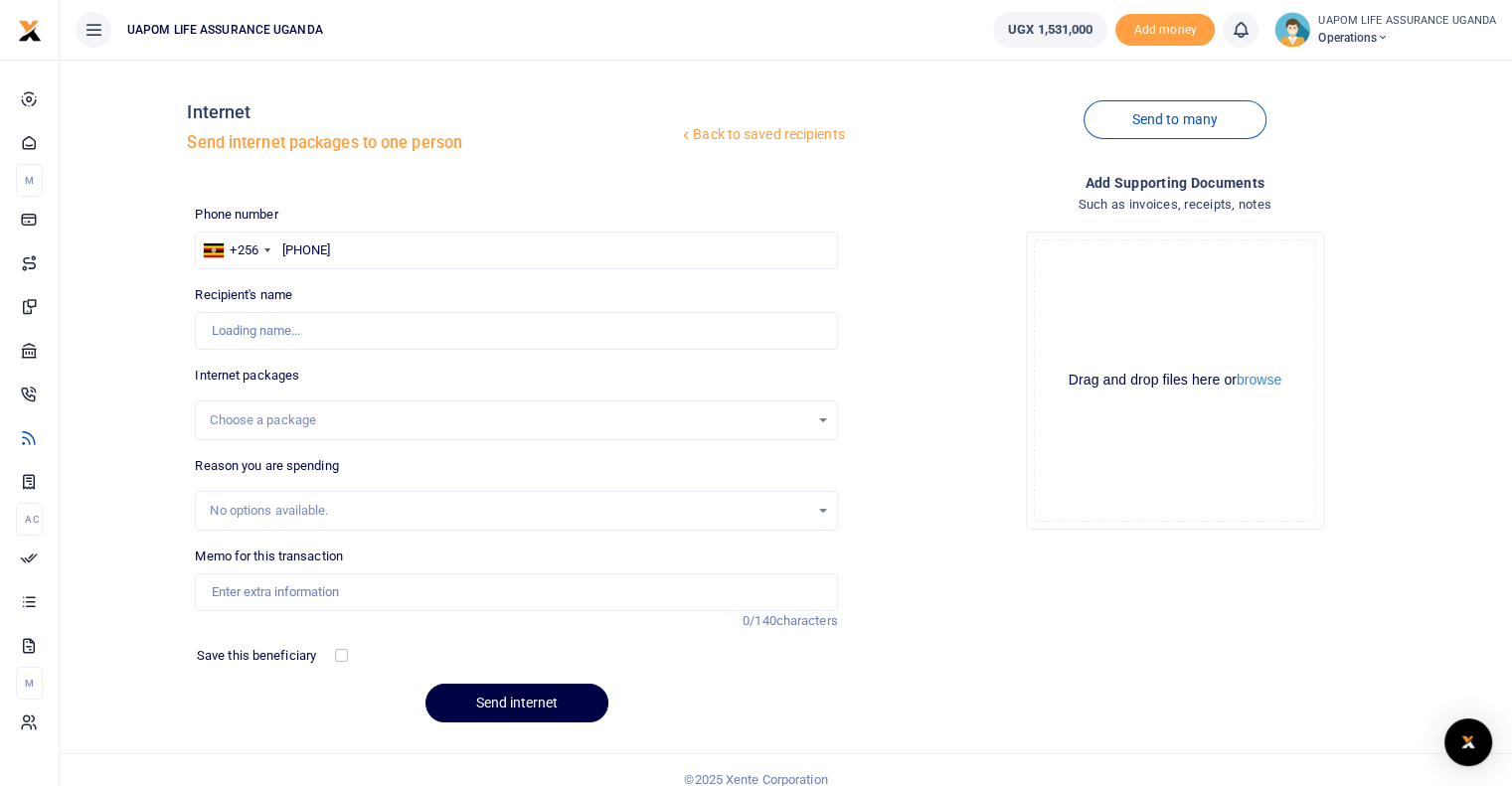 click on "Choose a package" at bounding box center [509, 420] 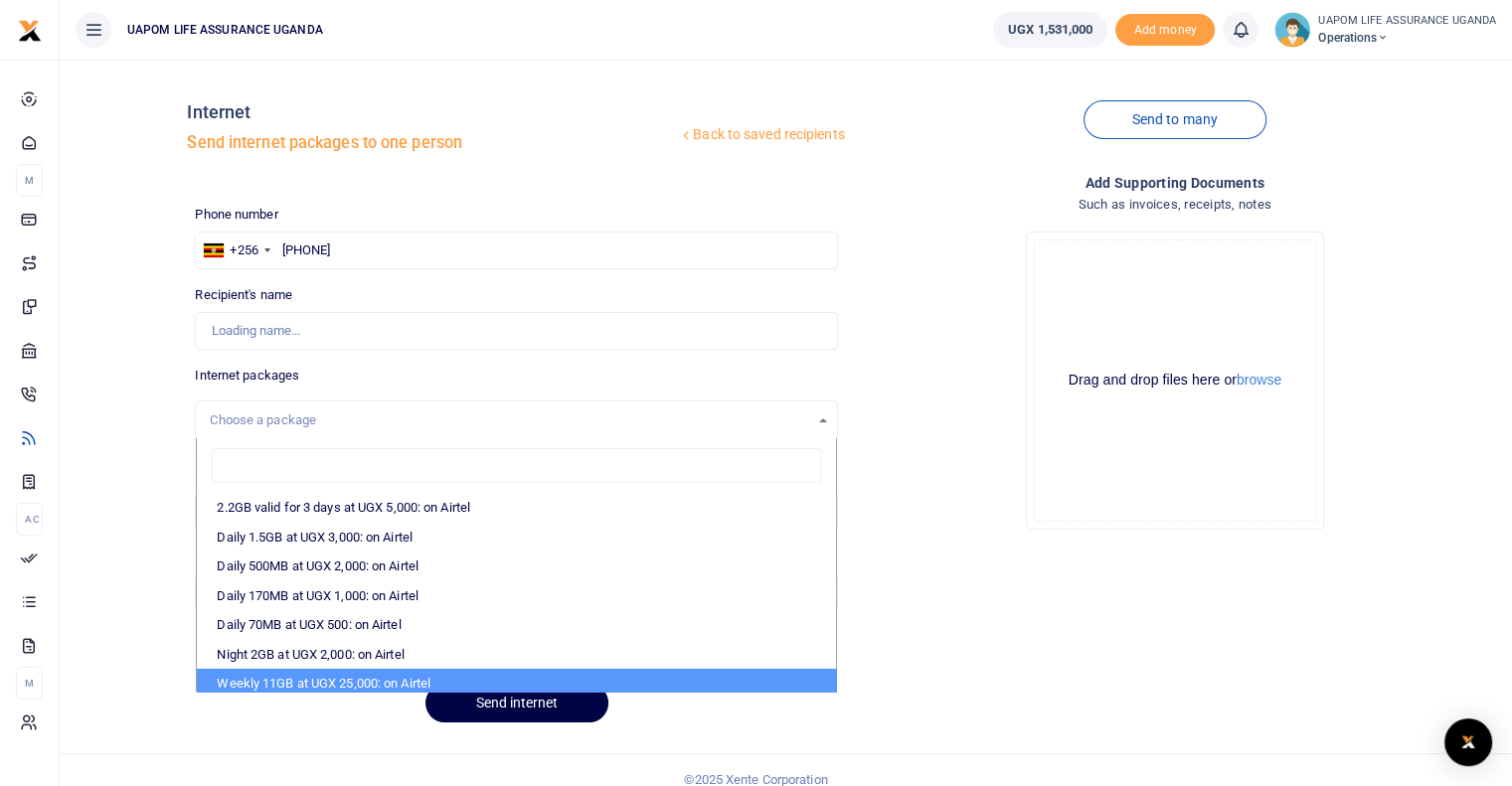 type on "[FIRST] [LAST]" 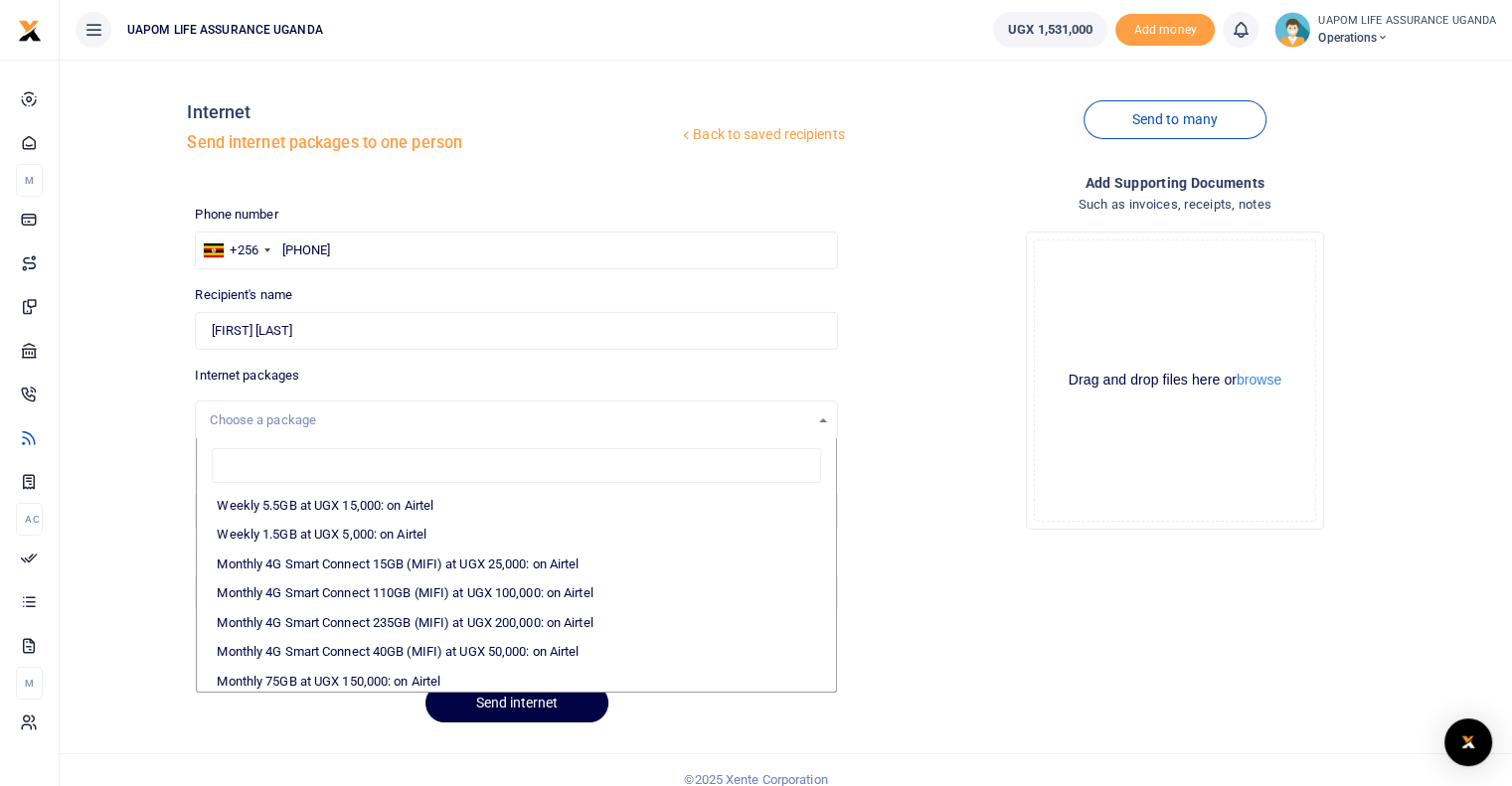 scroll, scrollTop: 238, scrollLeft: 0, axis: vertical 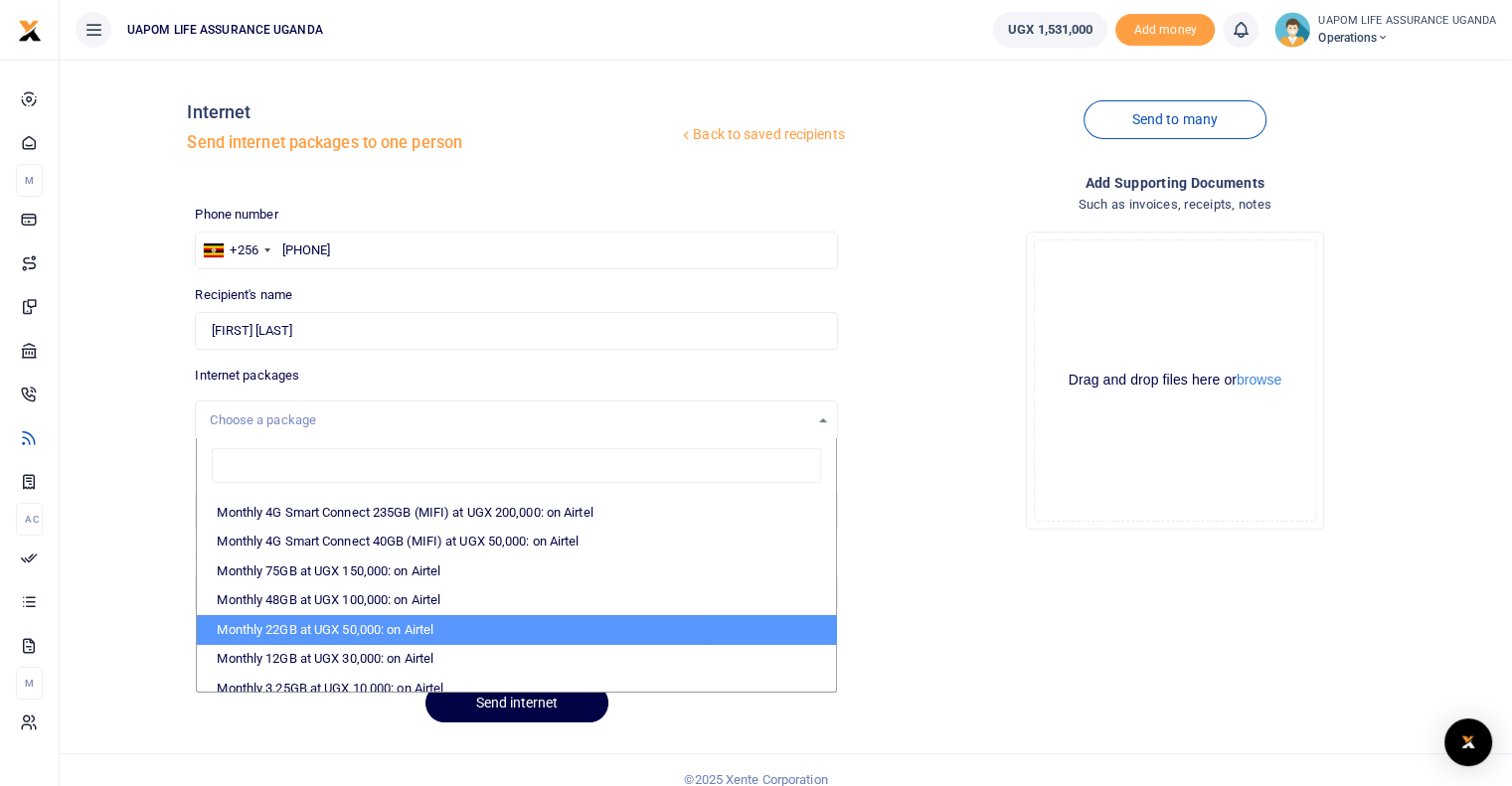 click on "Monthly 22GB at UGX  50,000: on Airtel" at bounding box center (516, 630) 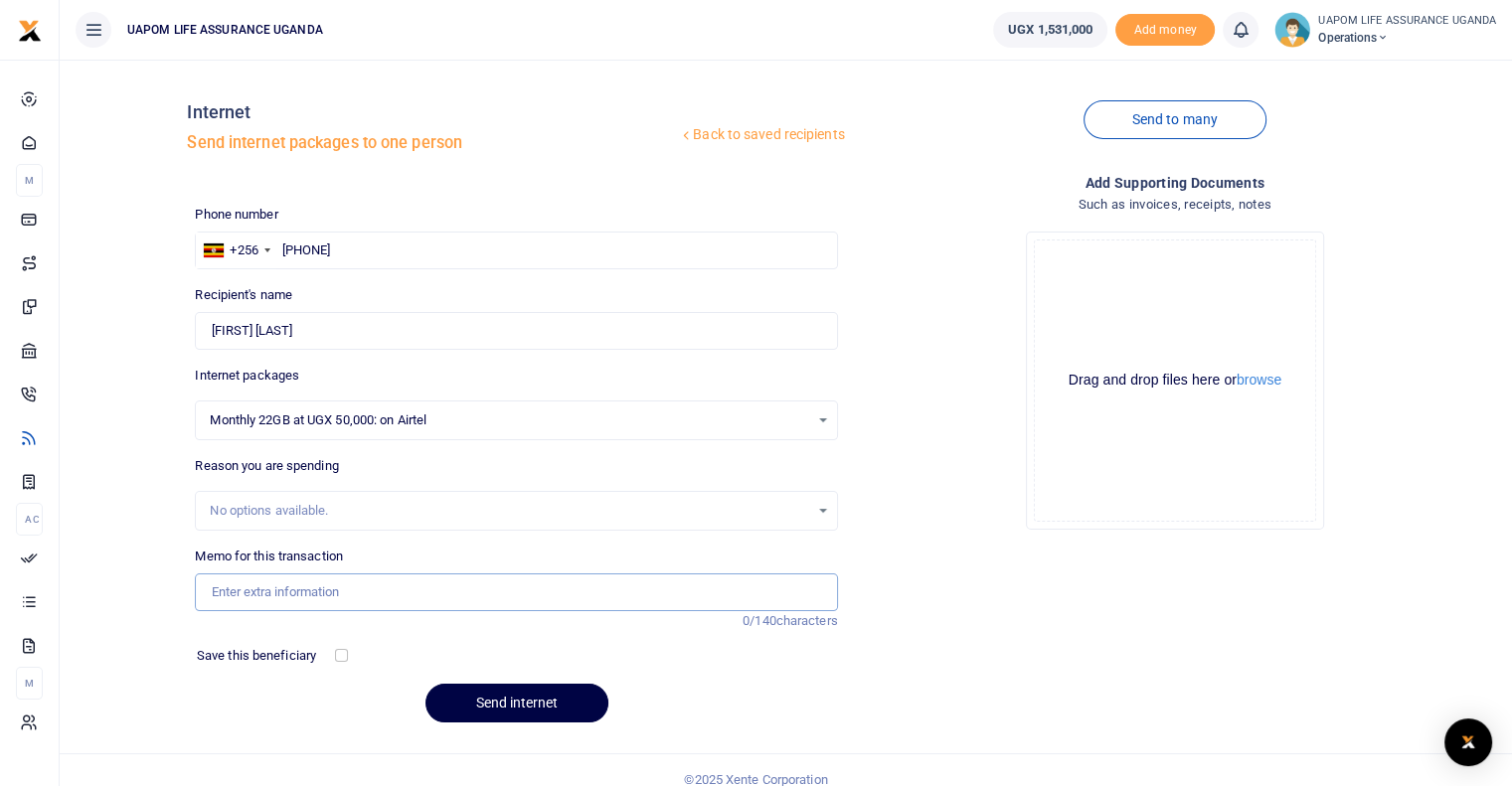 click on "Memo for this transaction" at bounding box center (516, 592) 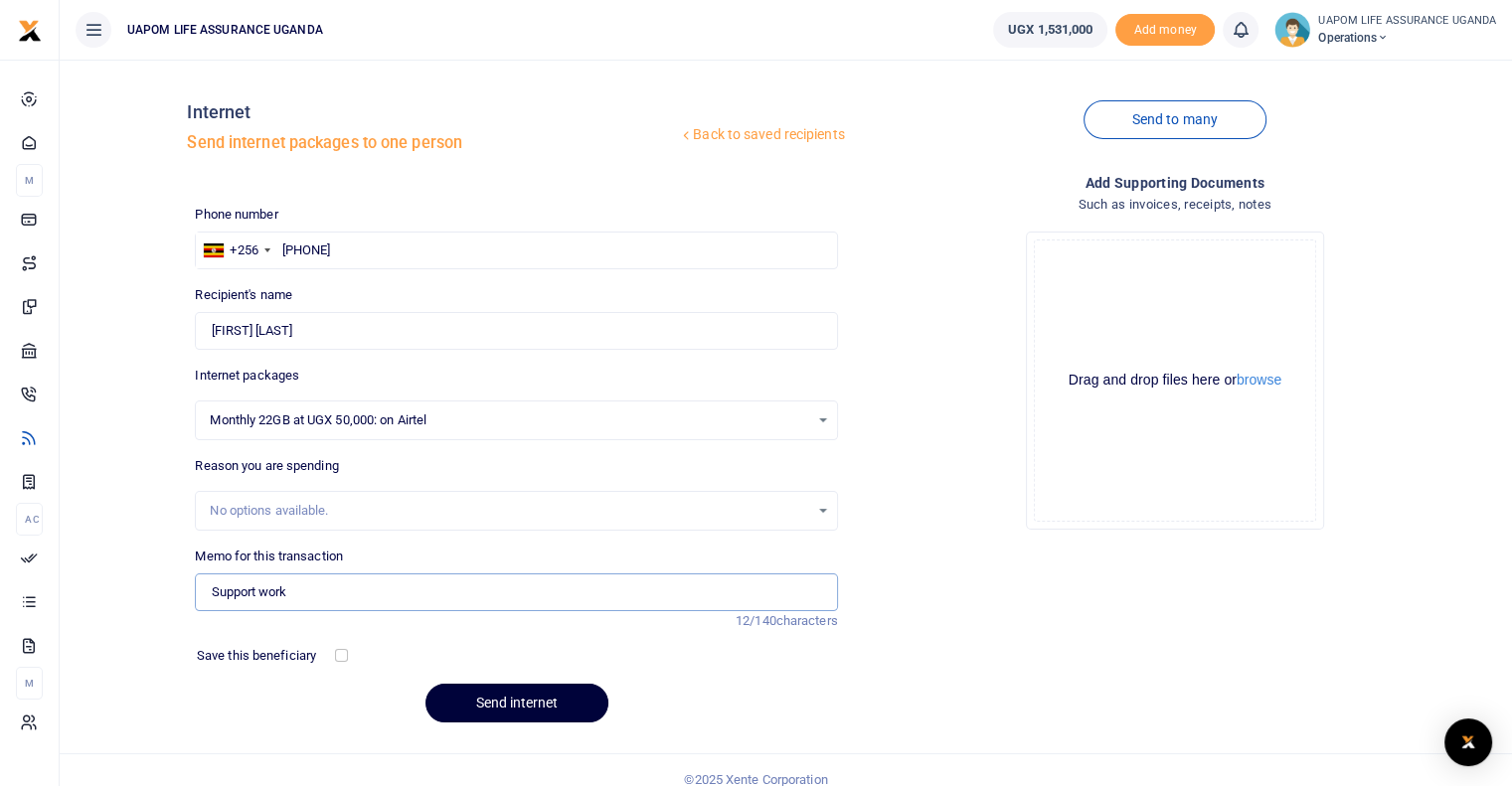 type on "Support work" 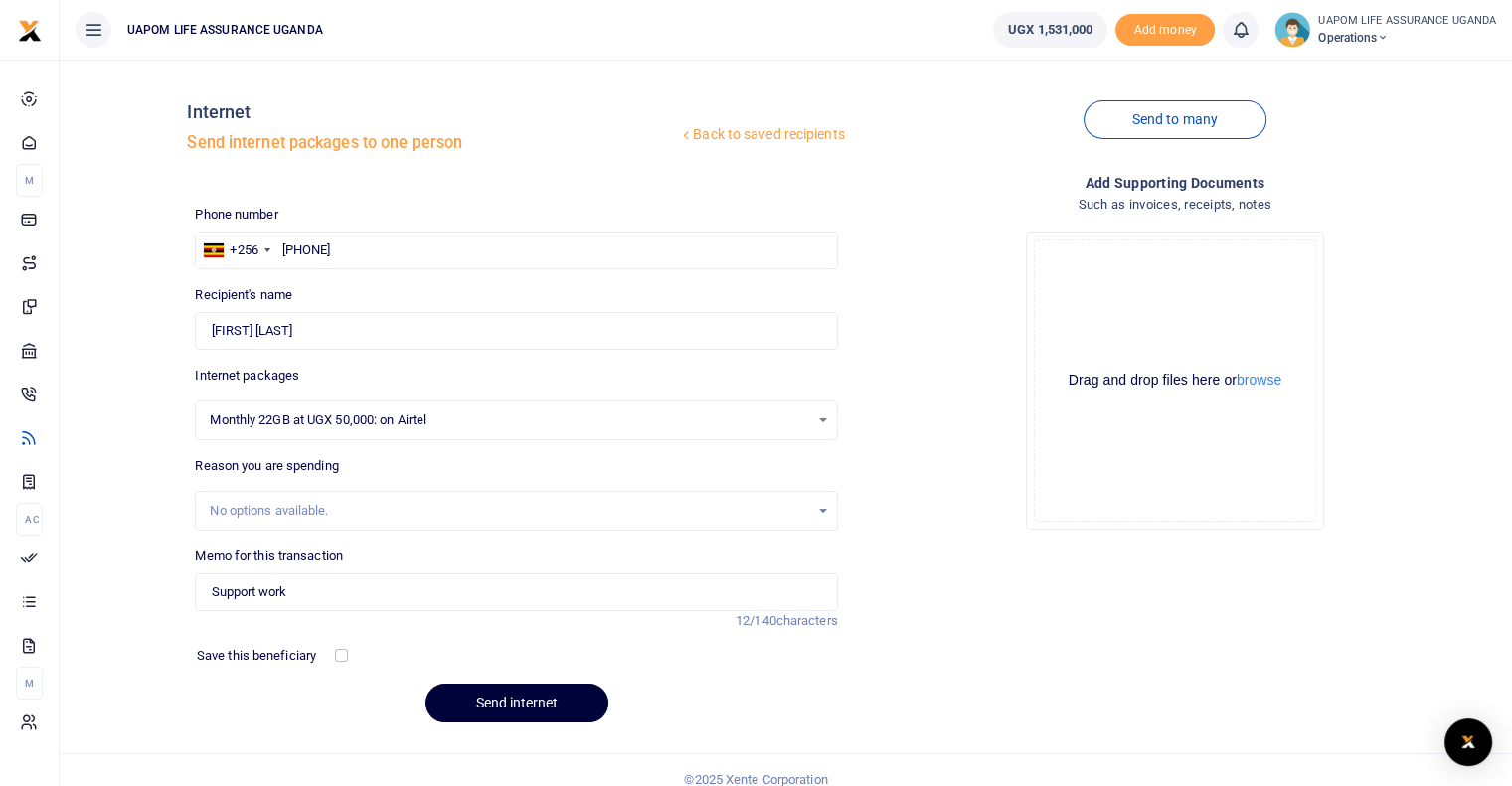 click on "Send internet" at bounding box center [517, 703] 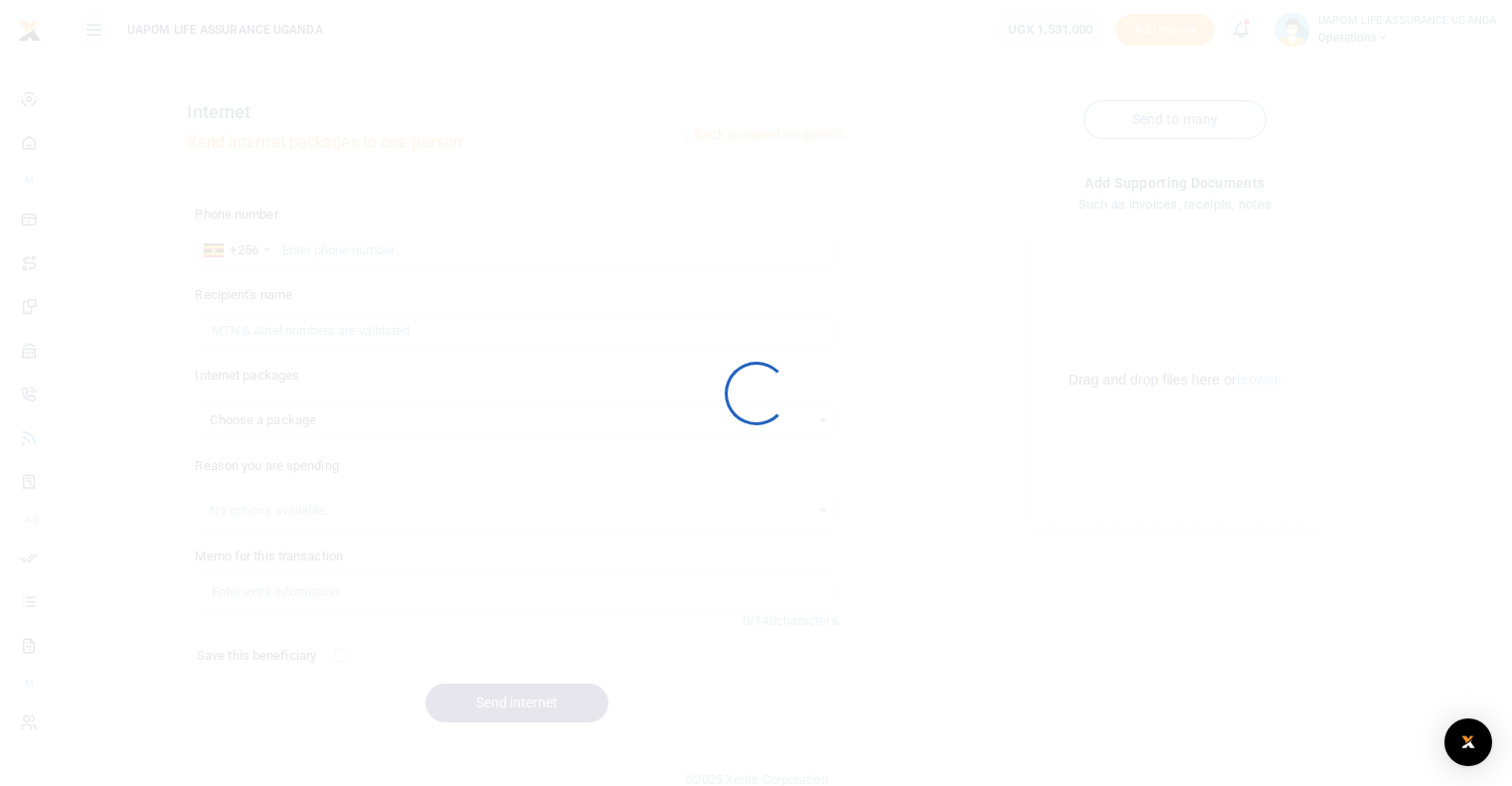 scroll, scrollTop: 0, scrollLeft: 0, axis: both 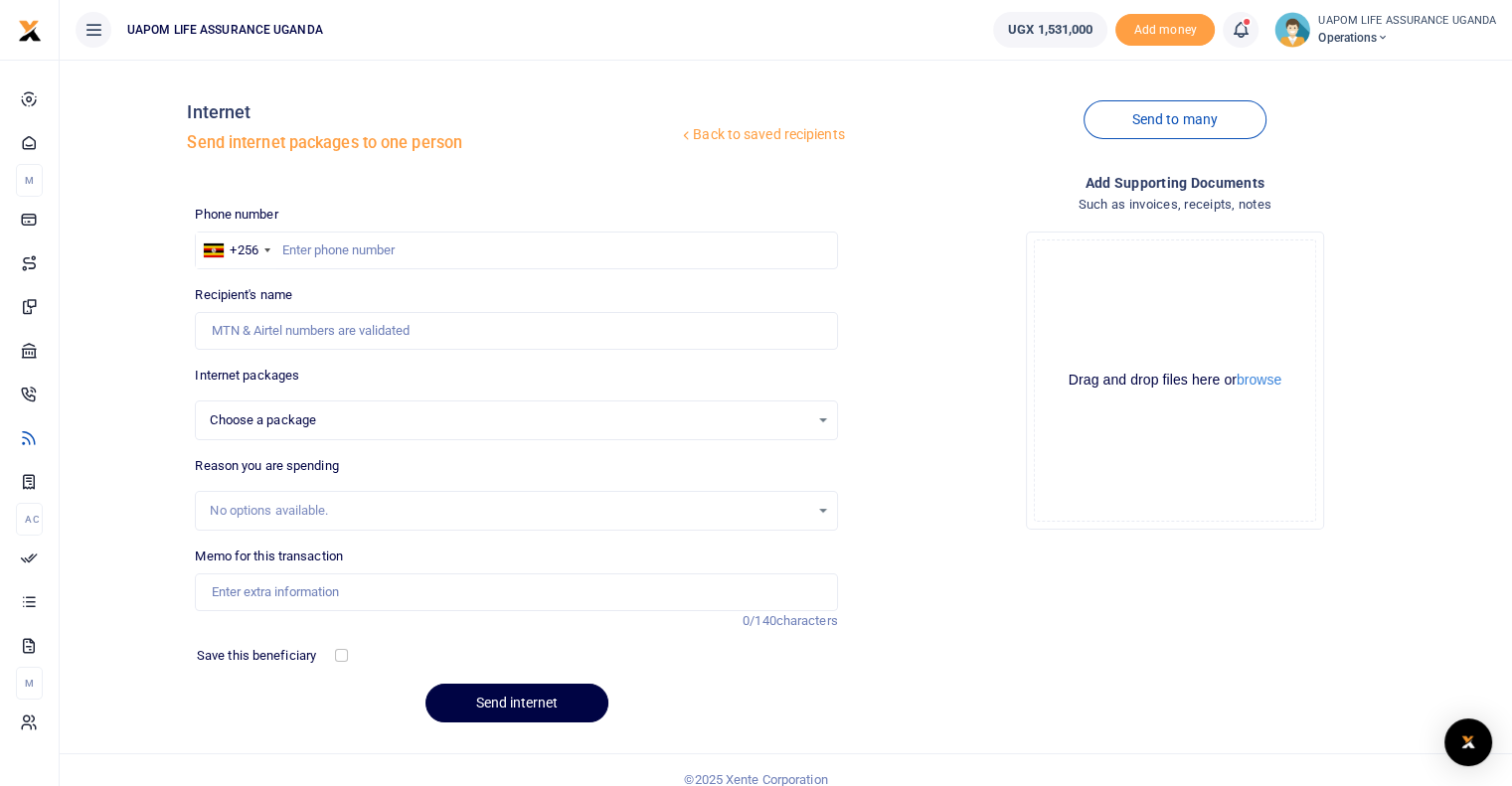 click at bounding box center (1241, 30) 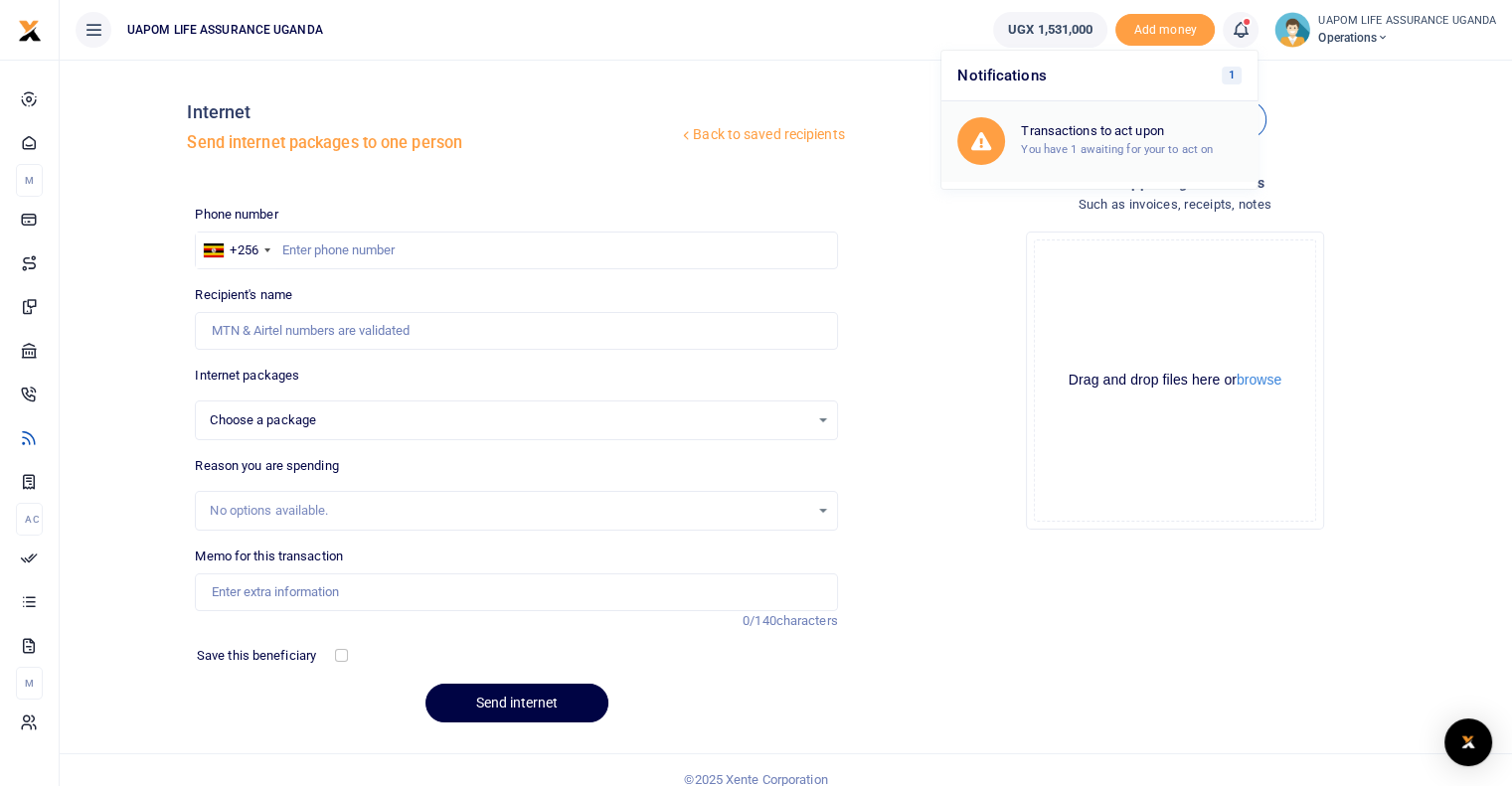 click on "Transactions to act upon" at bounding box center [1131, 131] 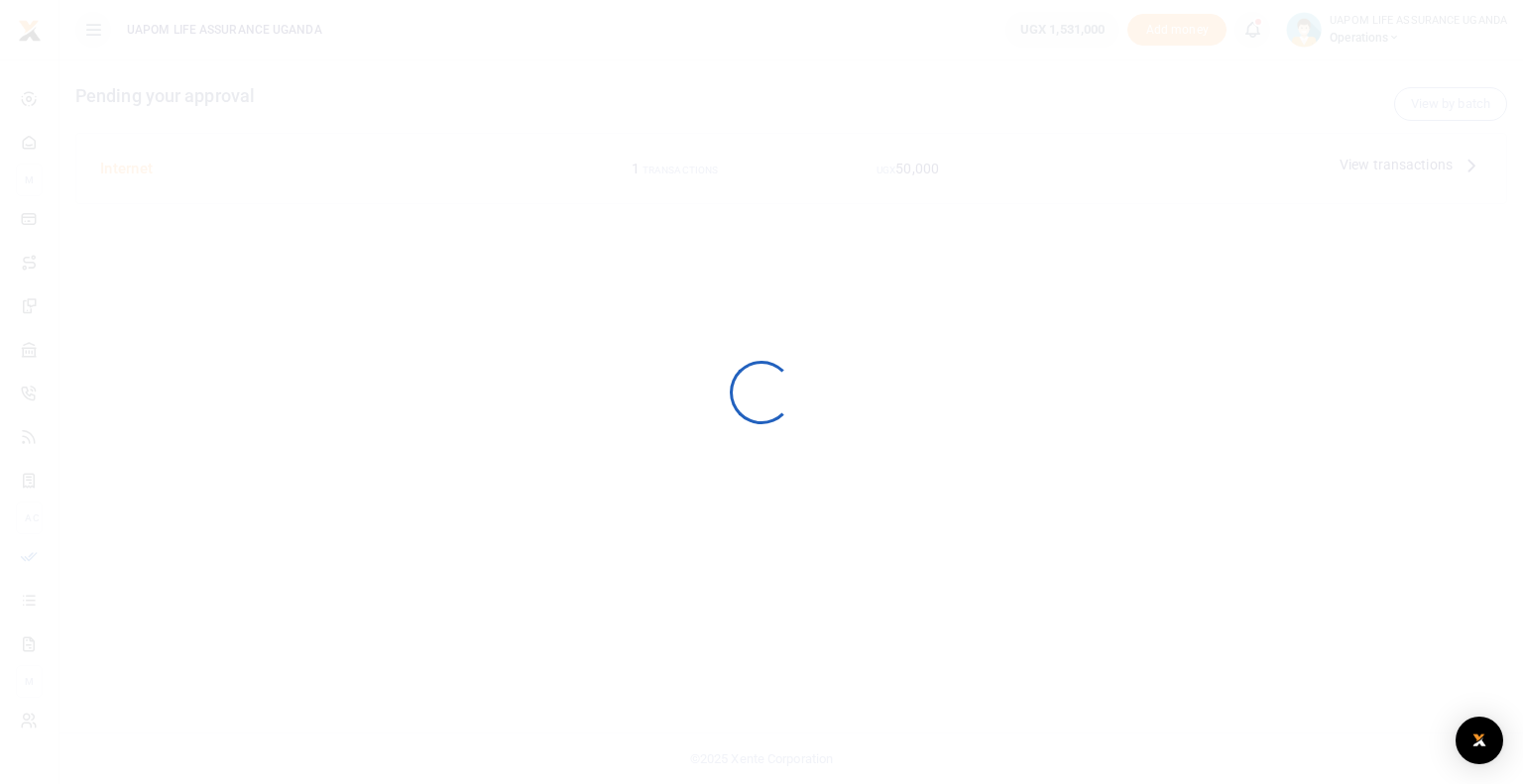 scroll, scrollTop: 0, scrollLeft: 0, axis: both 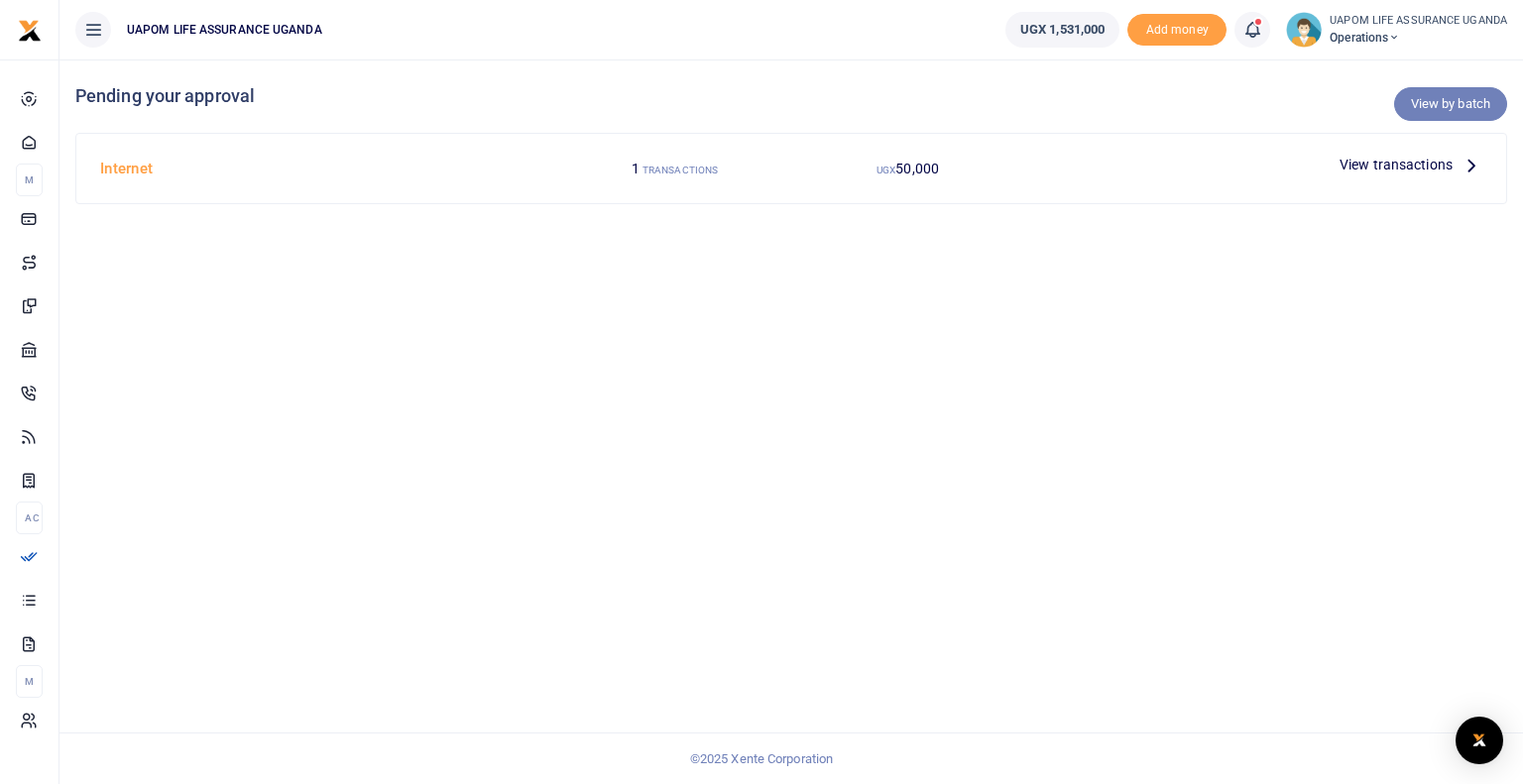 click on "View by batch" at bounding box center [1451, 104] 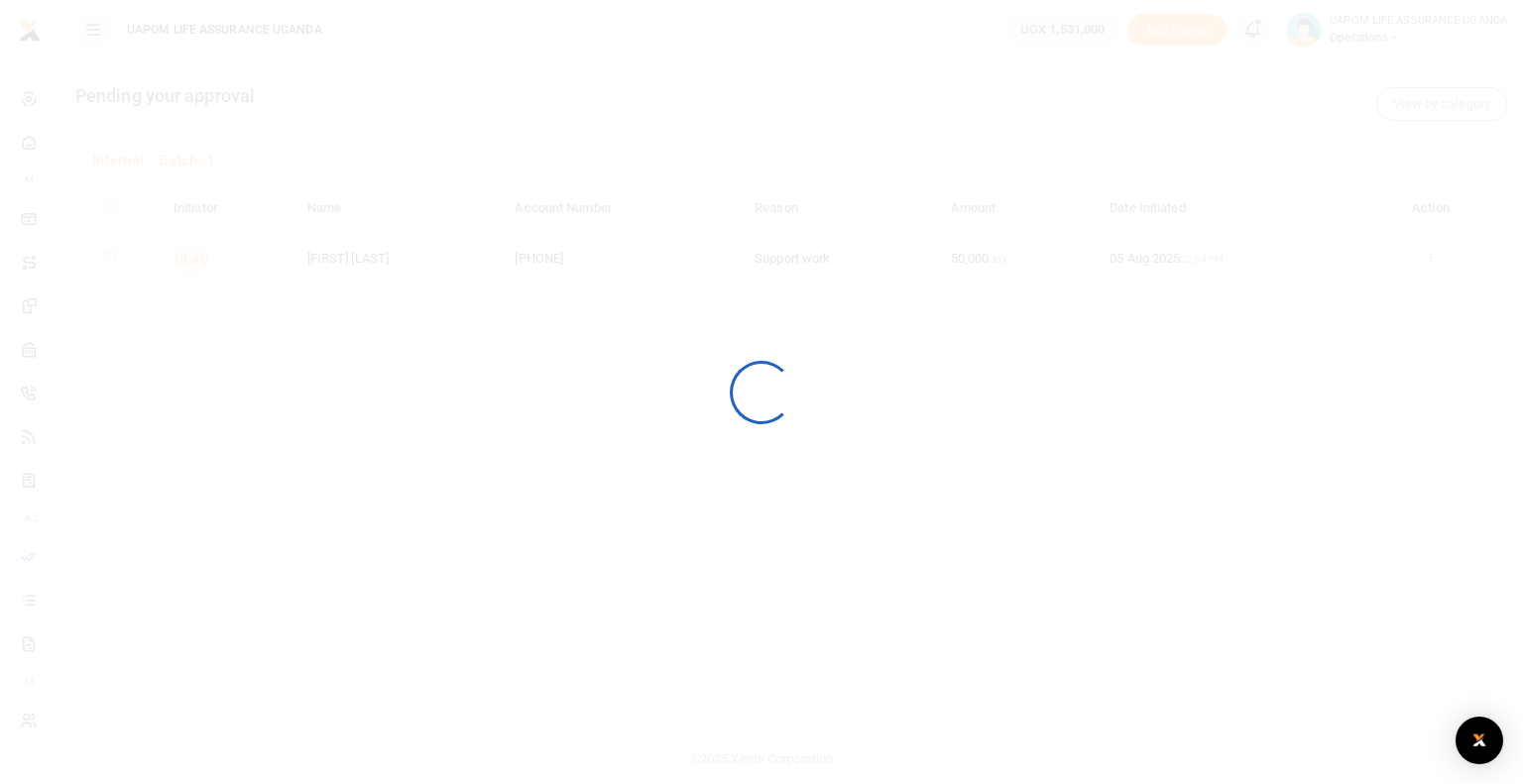scroll, scrollTop: 0, scrollLeft: 0, axis: both 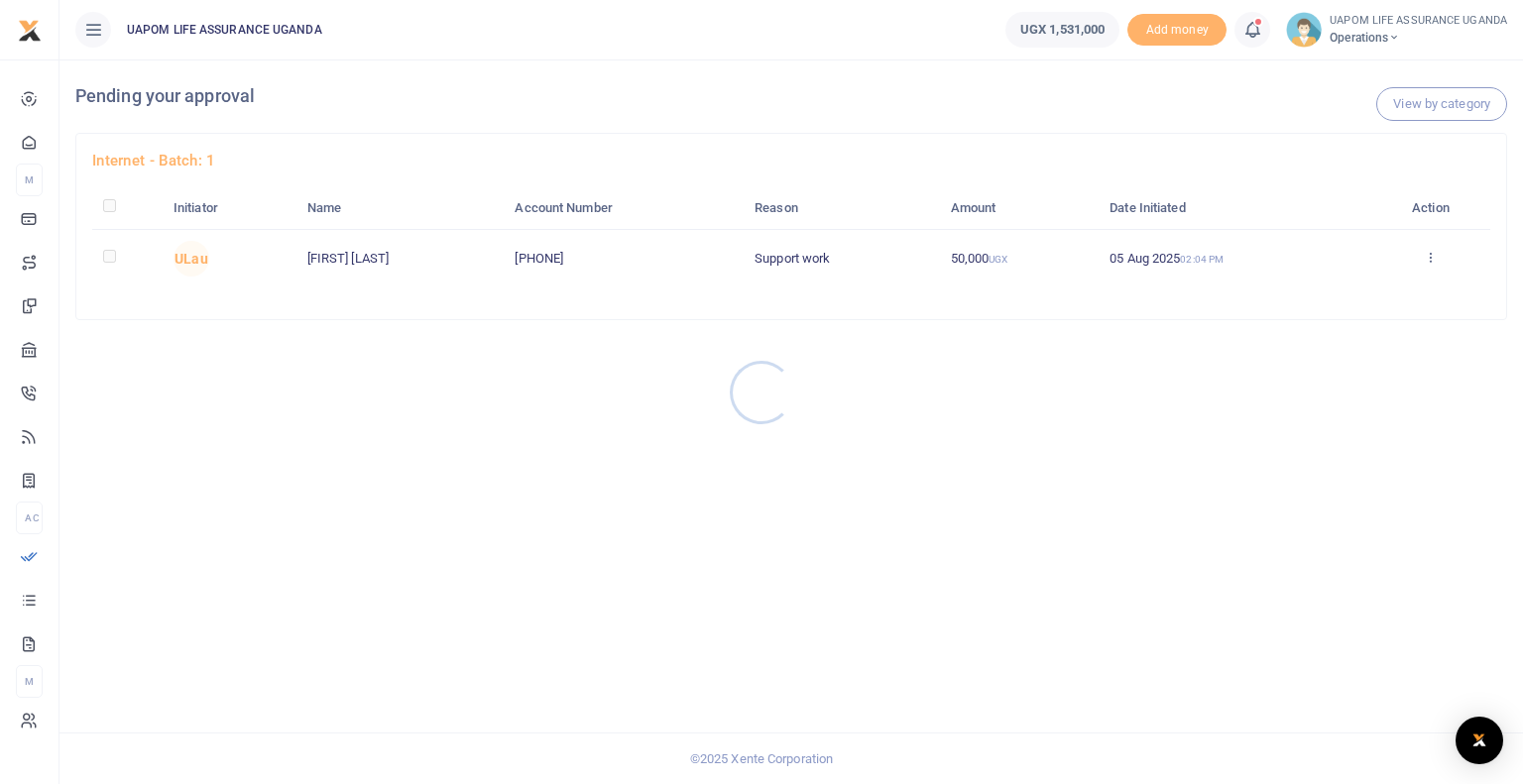 click at bounding box center [762, 392] 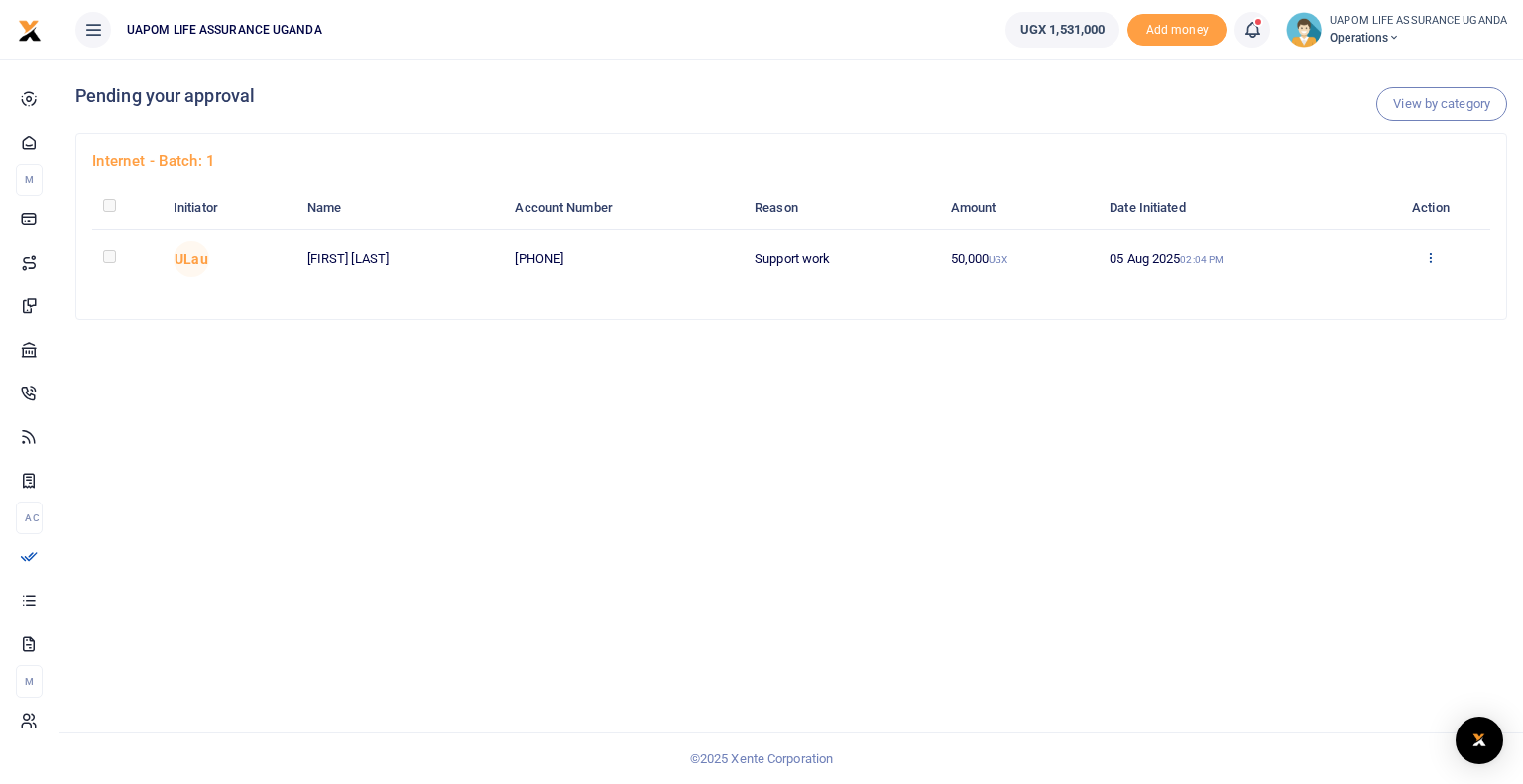 click at bounding box center [1430, 257] 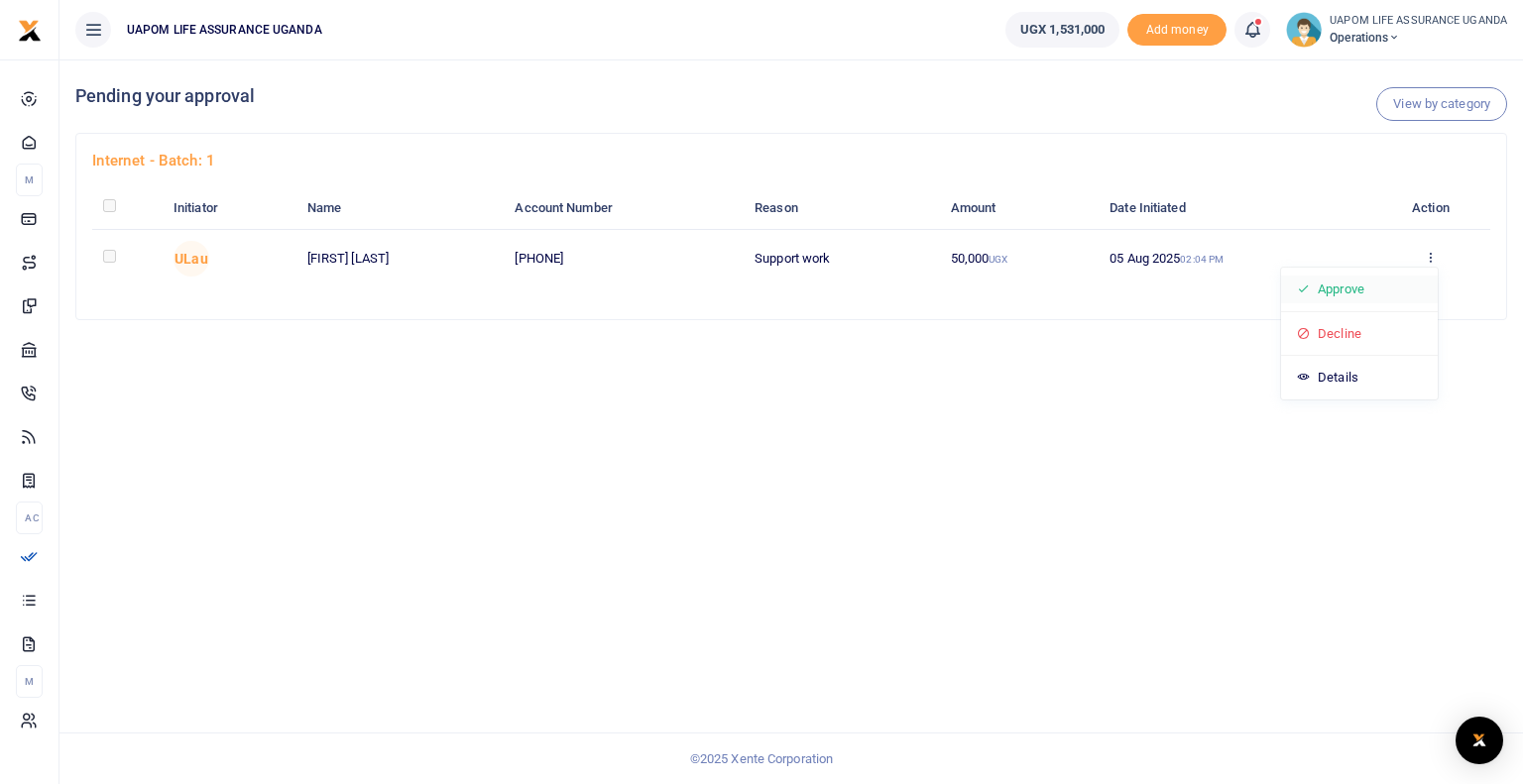 click on "Approve" at bounding box center (1359, 289) 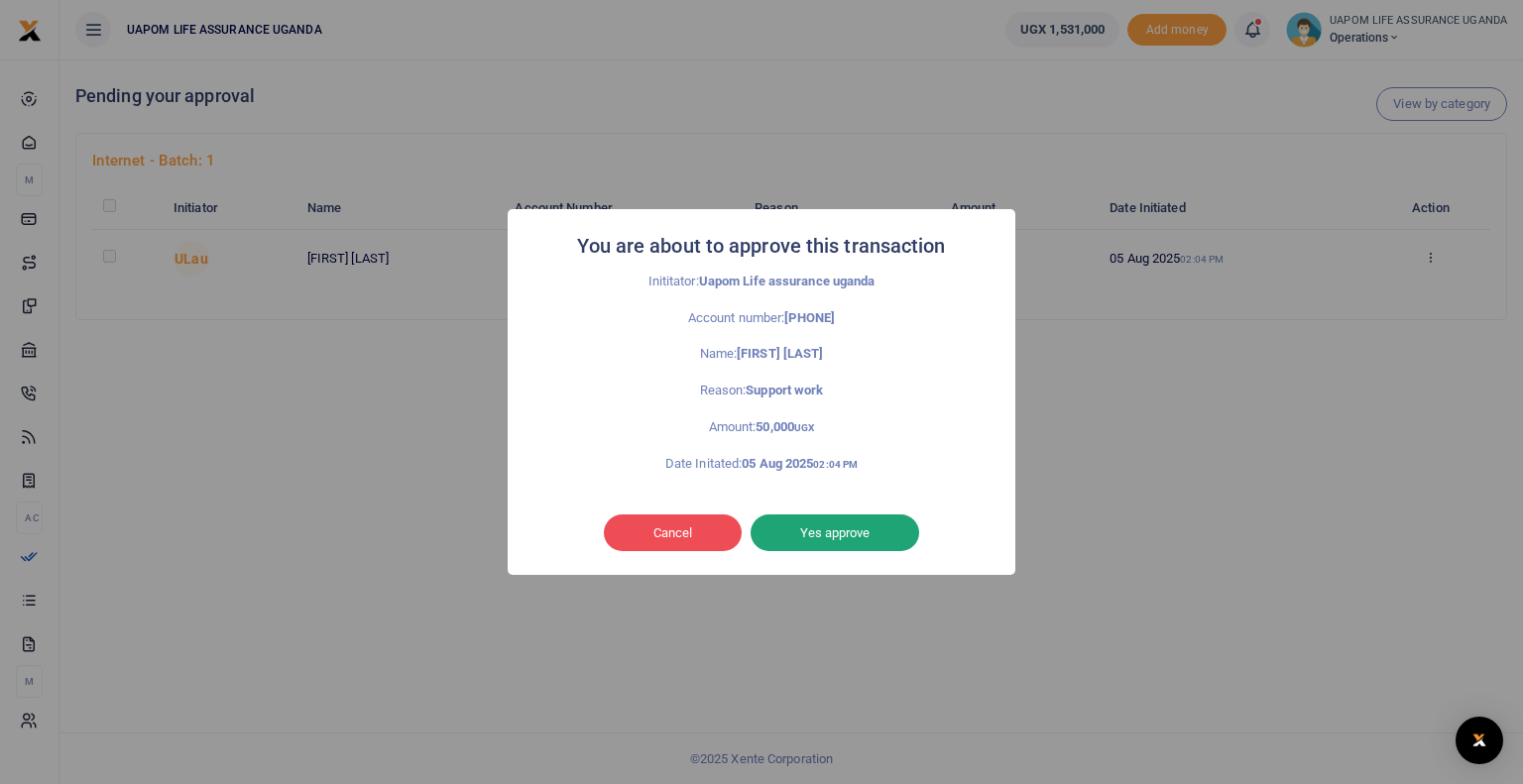 click on "Yes approve" at bounding box center (835, 533) 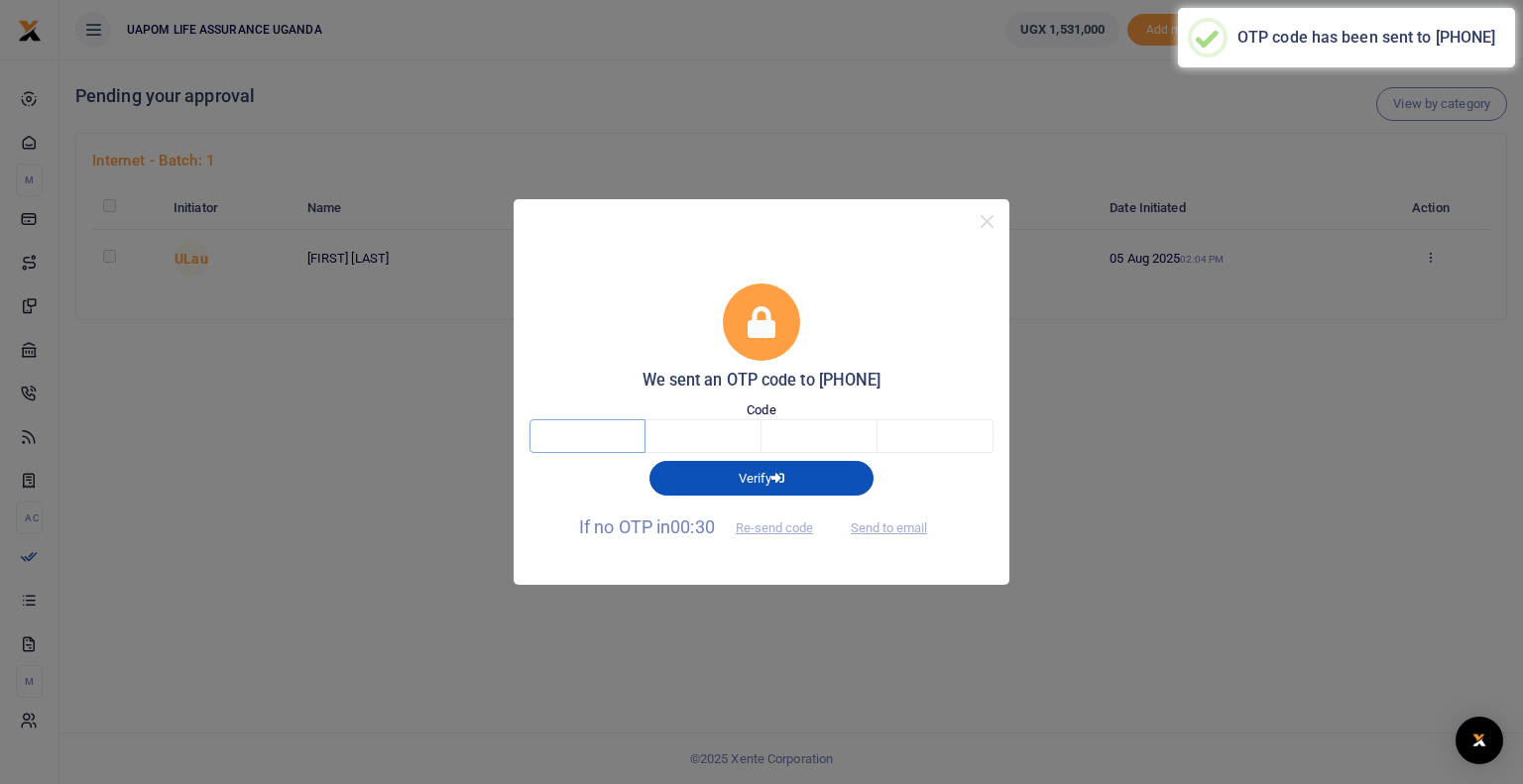 click at bounding box center (587, 436) 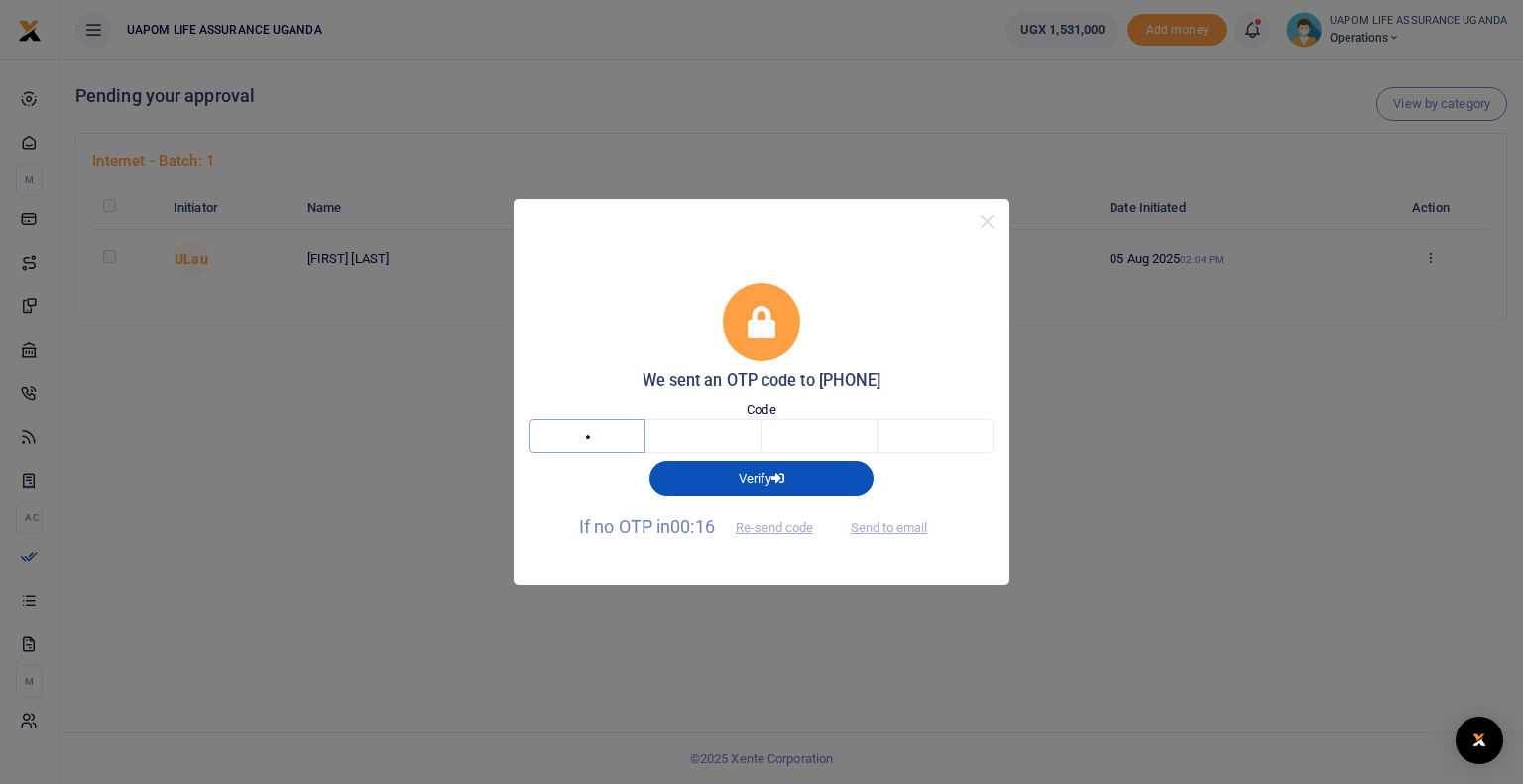 type on "2" 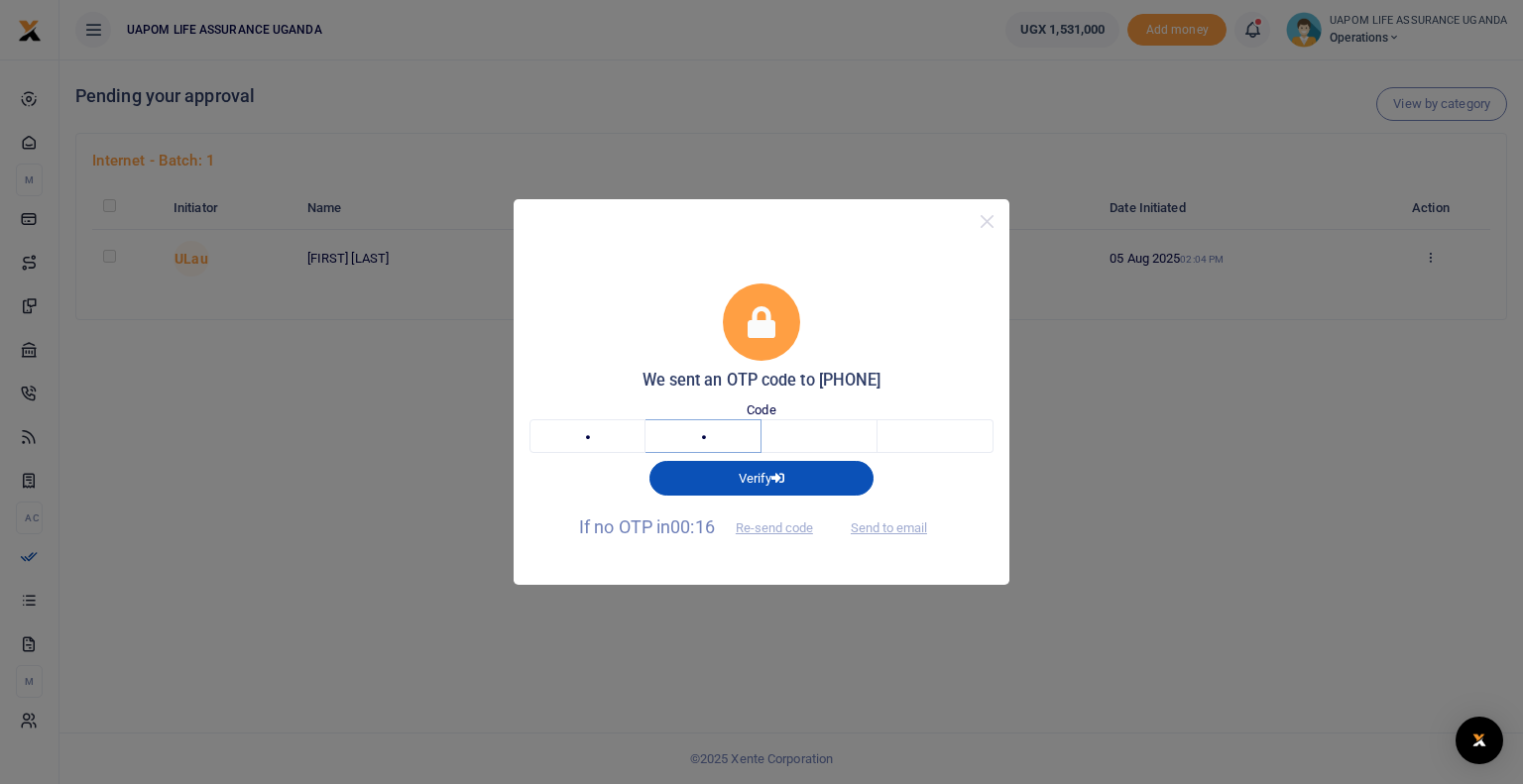 type on "1" 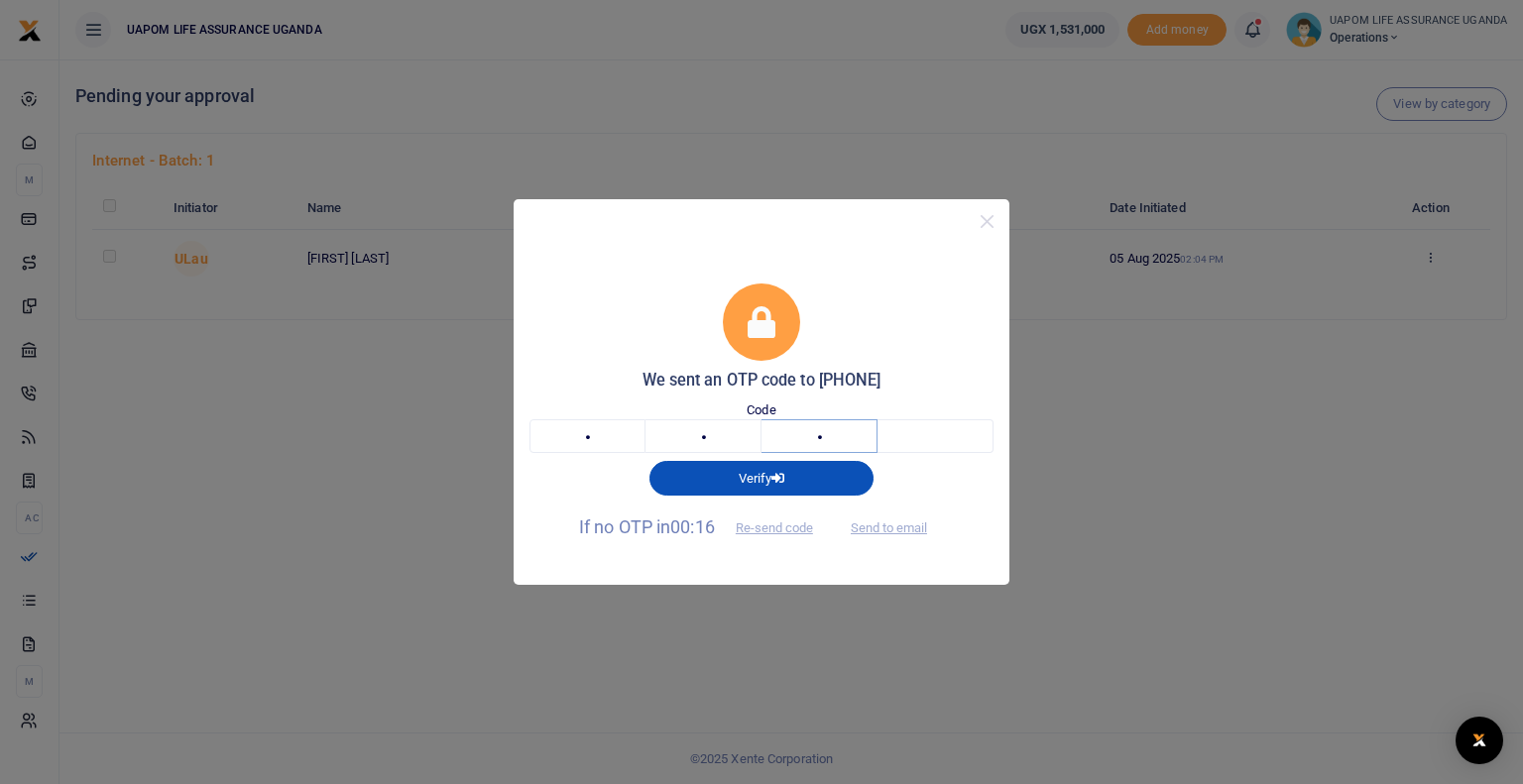 type on "2" 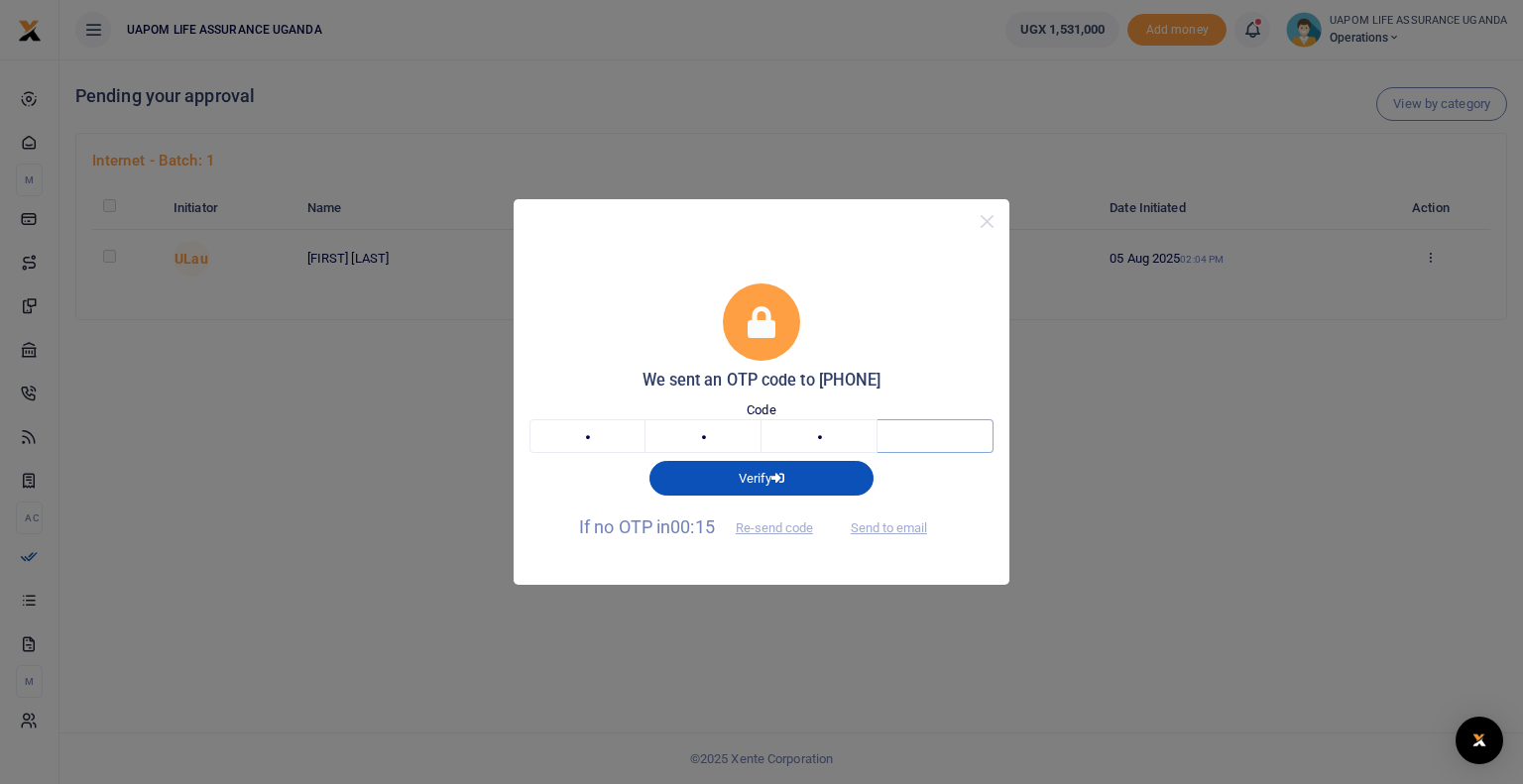 type on "0" 